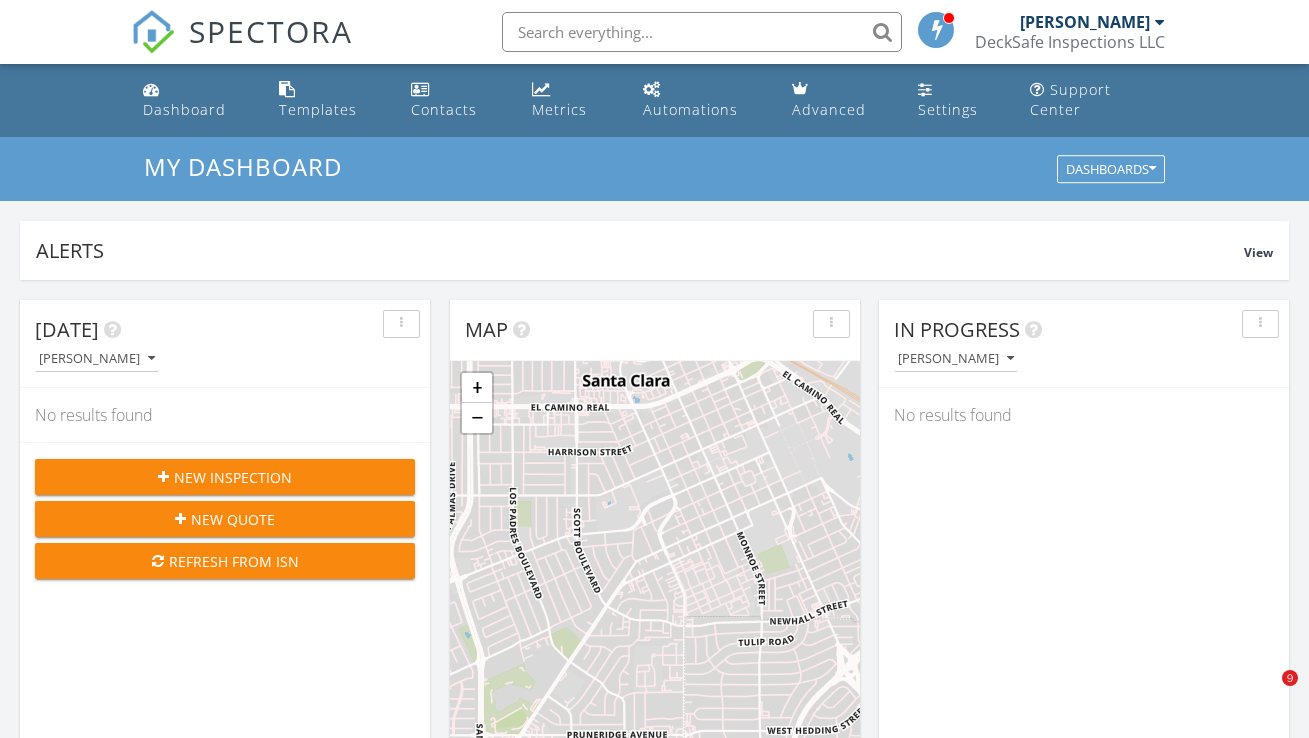 scroll, scrollTop: 818, scrollLeft: 0, axis: vertical 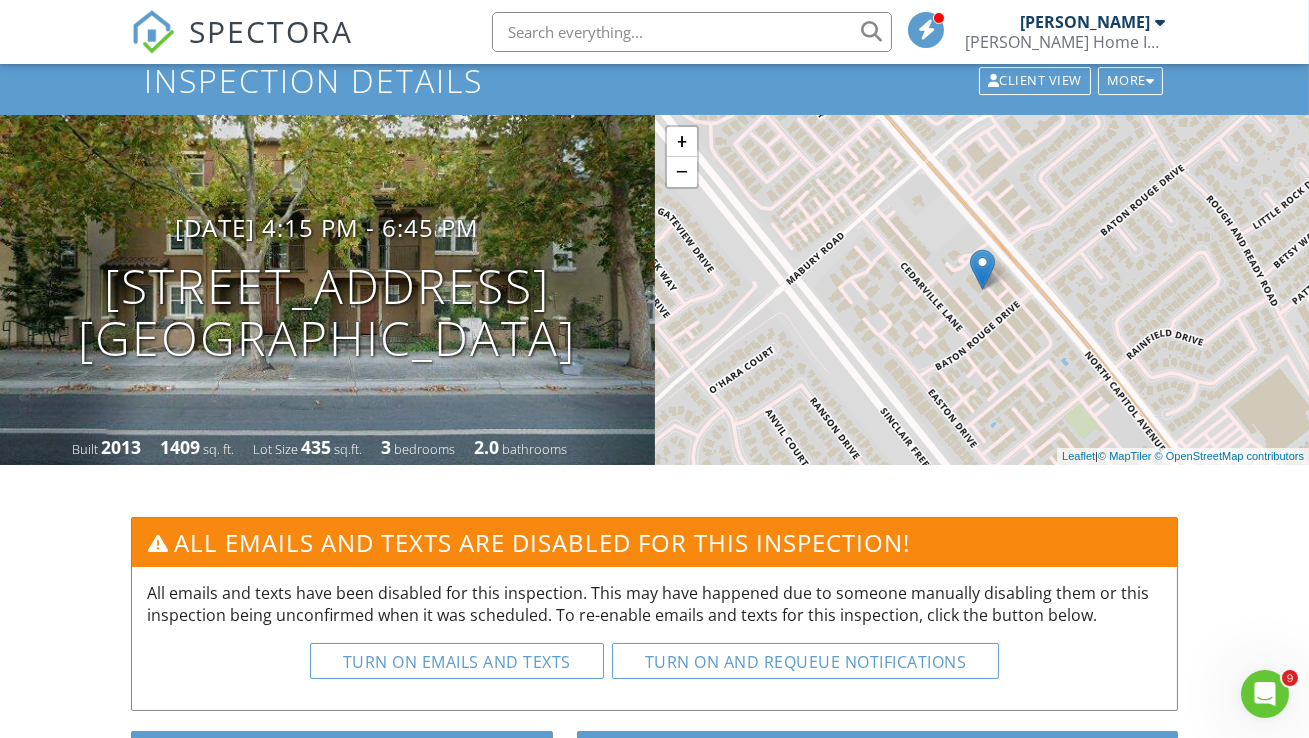 click at bounding box center (692, 32) 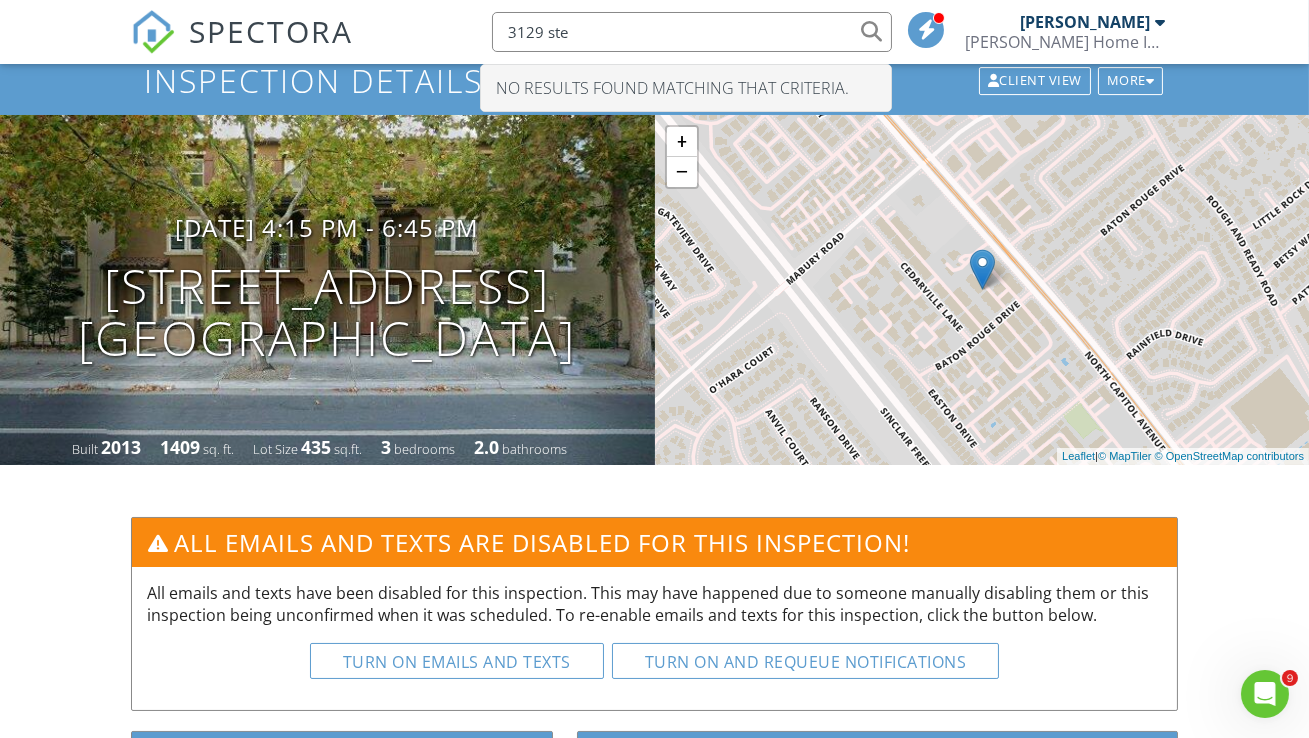 click on "Dashboard
Templates
Contacts
Metrics
Automations
Advanced
Settings
Support Center
Inspection Details
Client View
More
Property Details
Reschedule
Reorder / Copy
Share
Cancel
Delete
Print Order
Convert to V9
View Change Log
07/14/2025  4:15 pm
- 6:45 pm
687 Celadon Cir 1
San Jose, CA 95133
Built
2013
1409
sq. ft.
Lot Size
435
sq.ft.
3
bedrooms
2.0
bathrooms
+ − Leaflet  |  © MapTiler   © OpenStreetMap contributors
All emails and texts are disabled for this inspection!
Turn on emails and texts
Turn on and Requeue Notifications
Reports
Locked
Attach
New
(Untitled report)
Home Inspection Report 3/23/2024
Edit" at bounding box center [654, 1378] 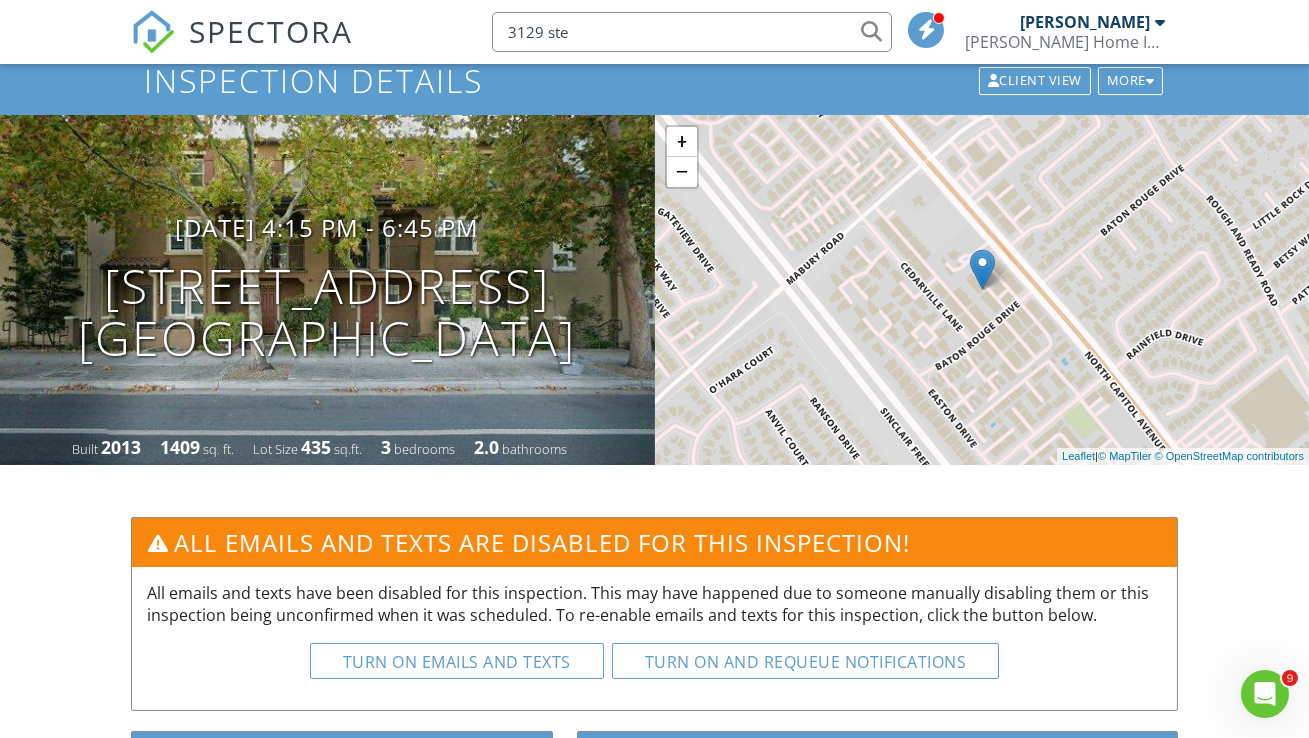drag, startPoint x: 584, startPoint y: 31, endPoint x: 482, endPoint y: 29, distance: 102.01961 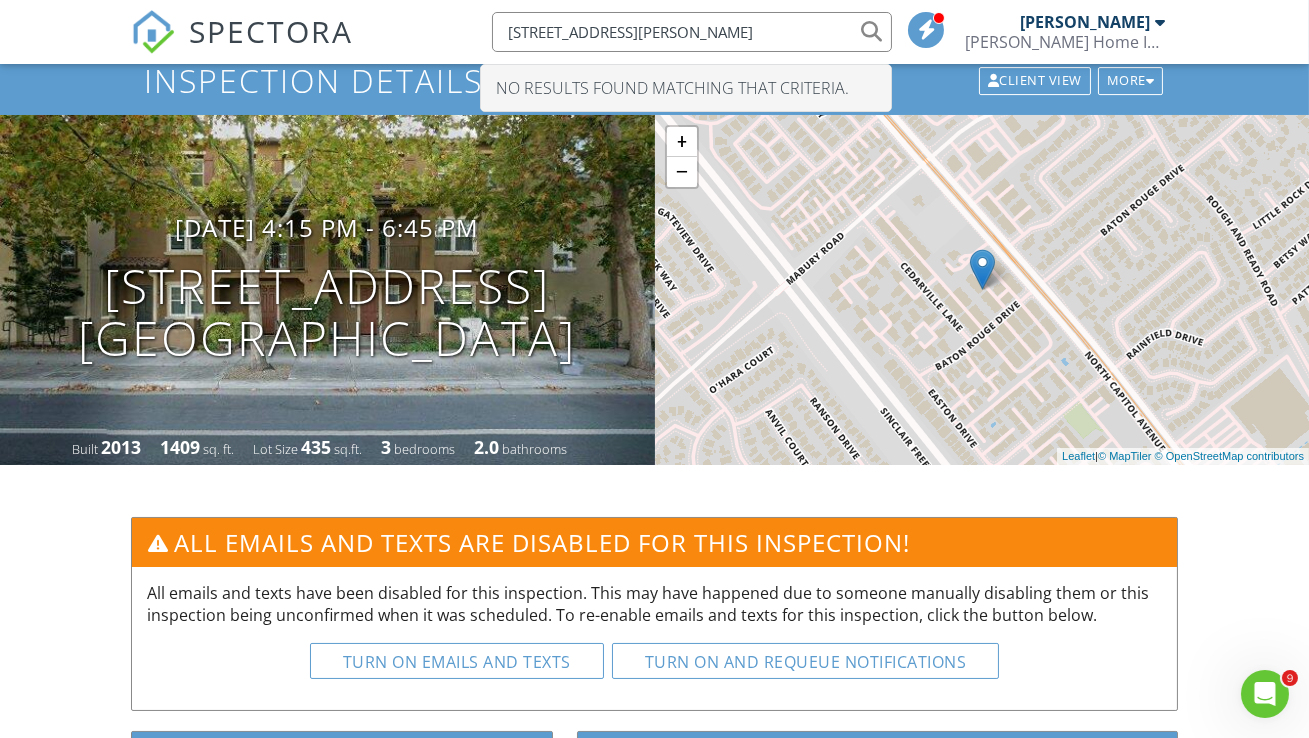 drag, startPoint x: 674, startPoint y: 32, endPoint x: 448, endPoint y: 32, distance: 226 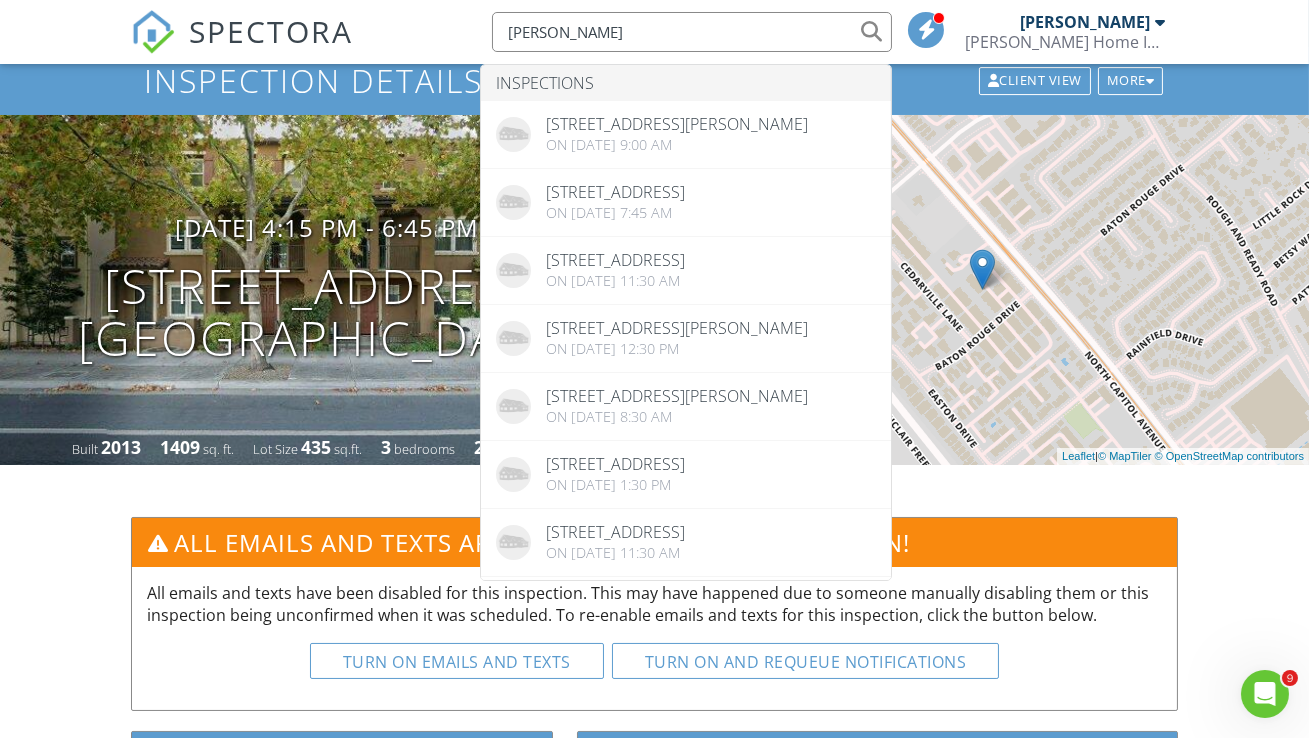 type on "stelling" 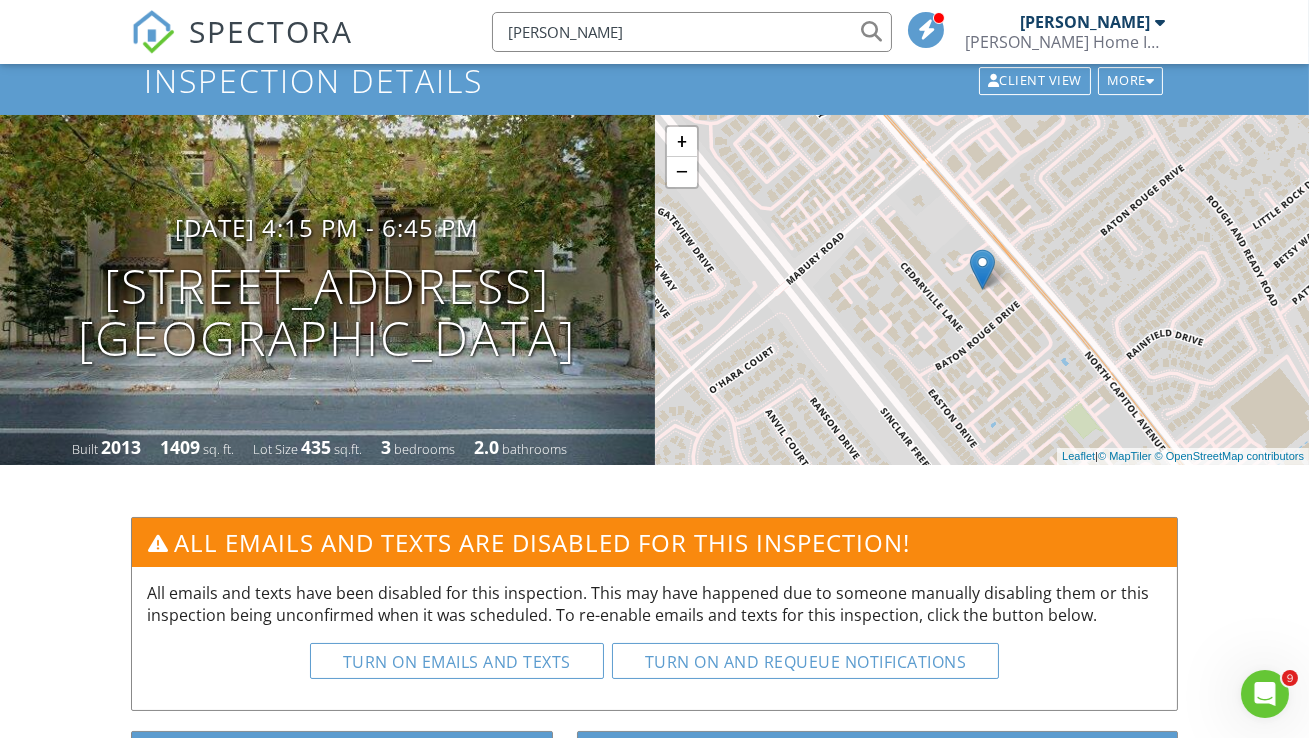 drag, startPoint x: 562, startPoint y: 33, endPoint x: 483, endPoint y: 42, distance: 79.51101 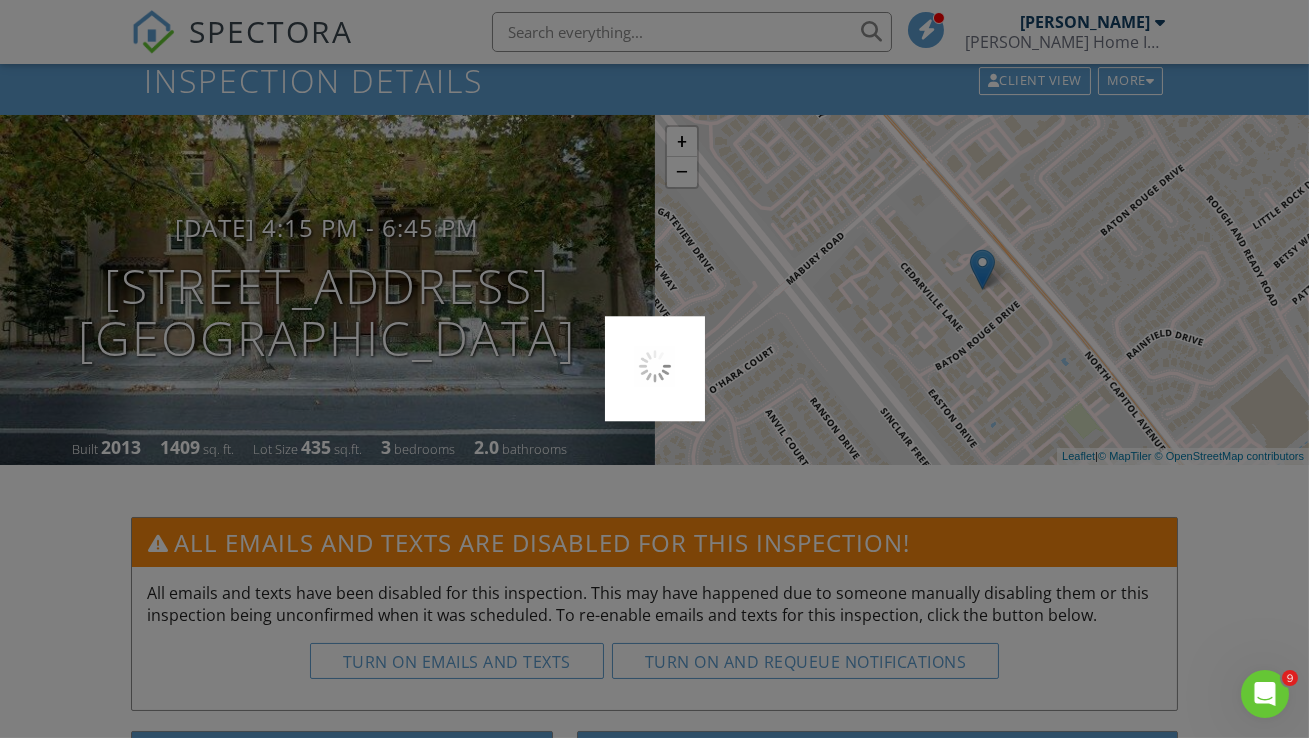 type 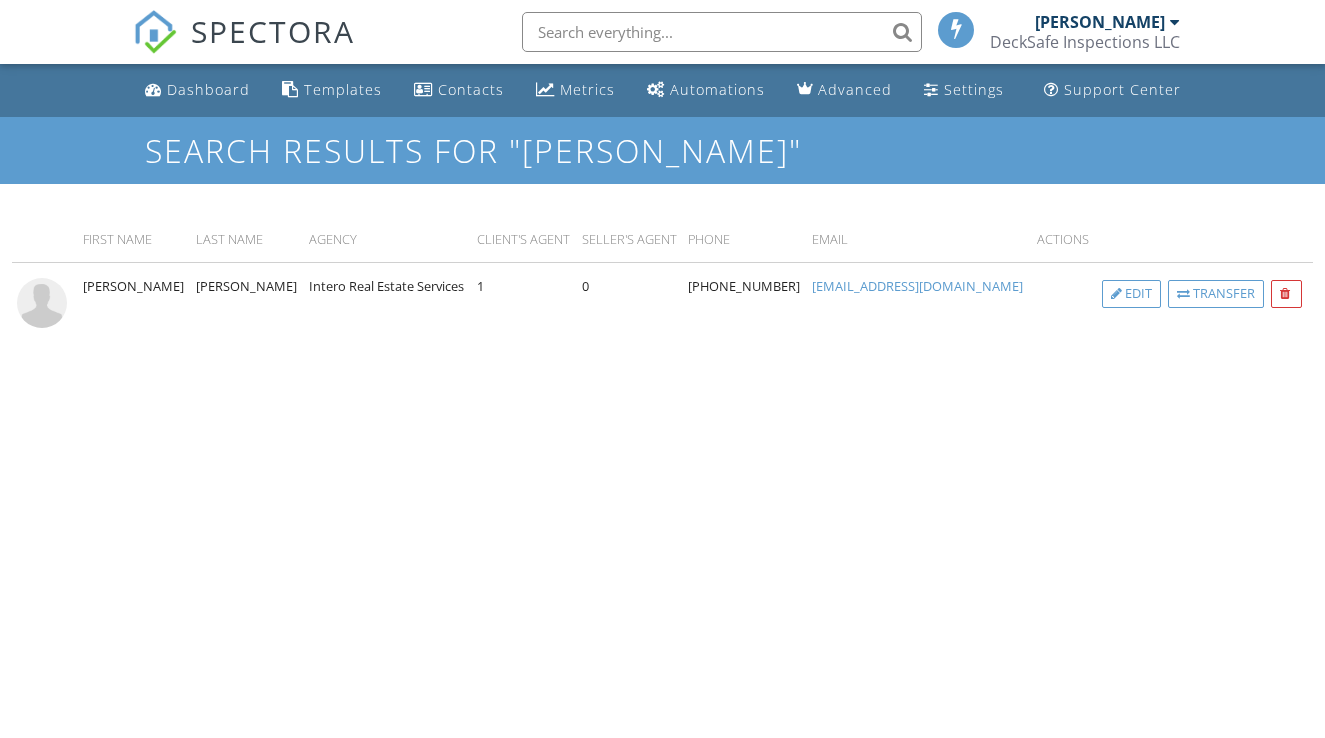 scroll, scrollTop: 0, scrollLeft: 0, axis: both 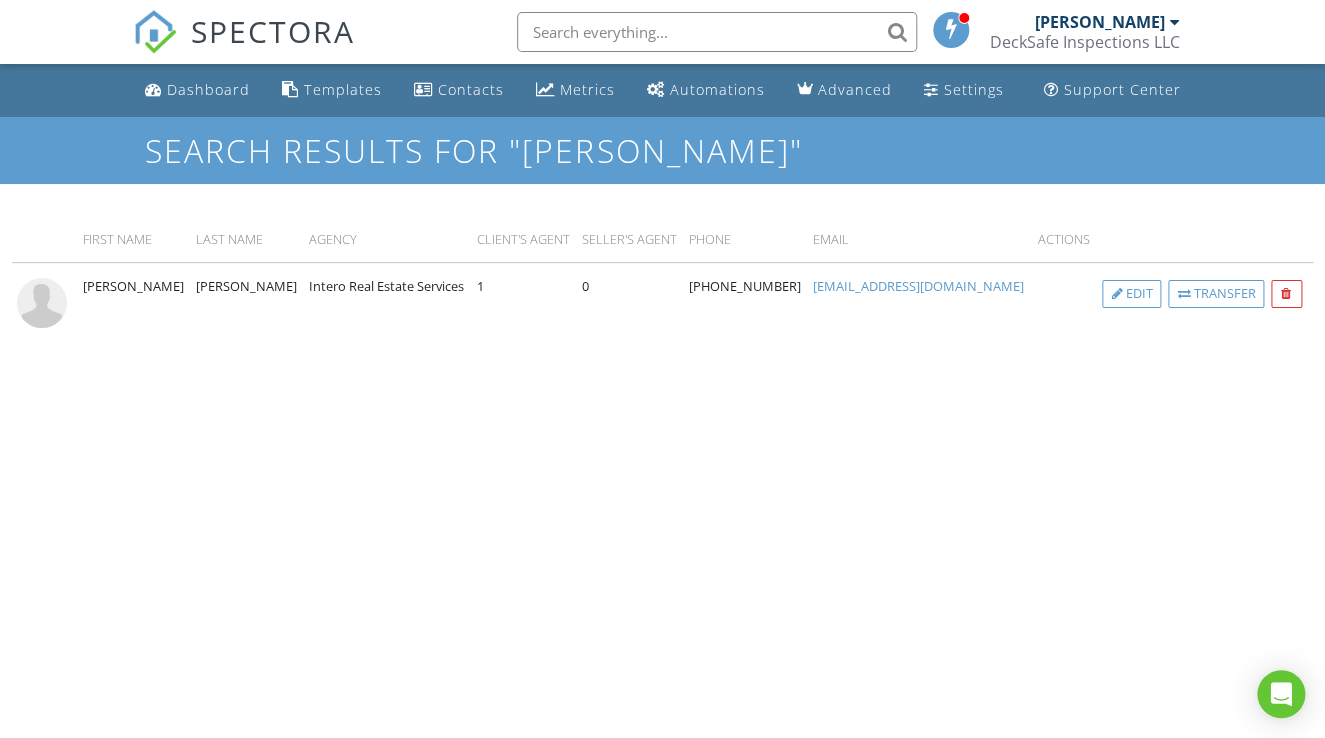 click at bounding box center [717, 32] 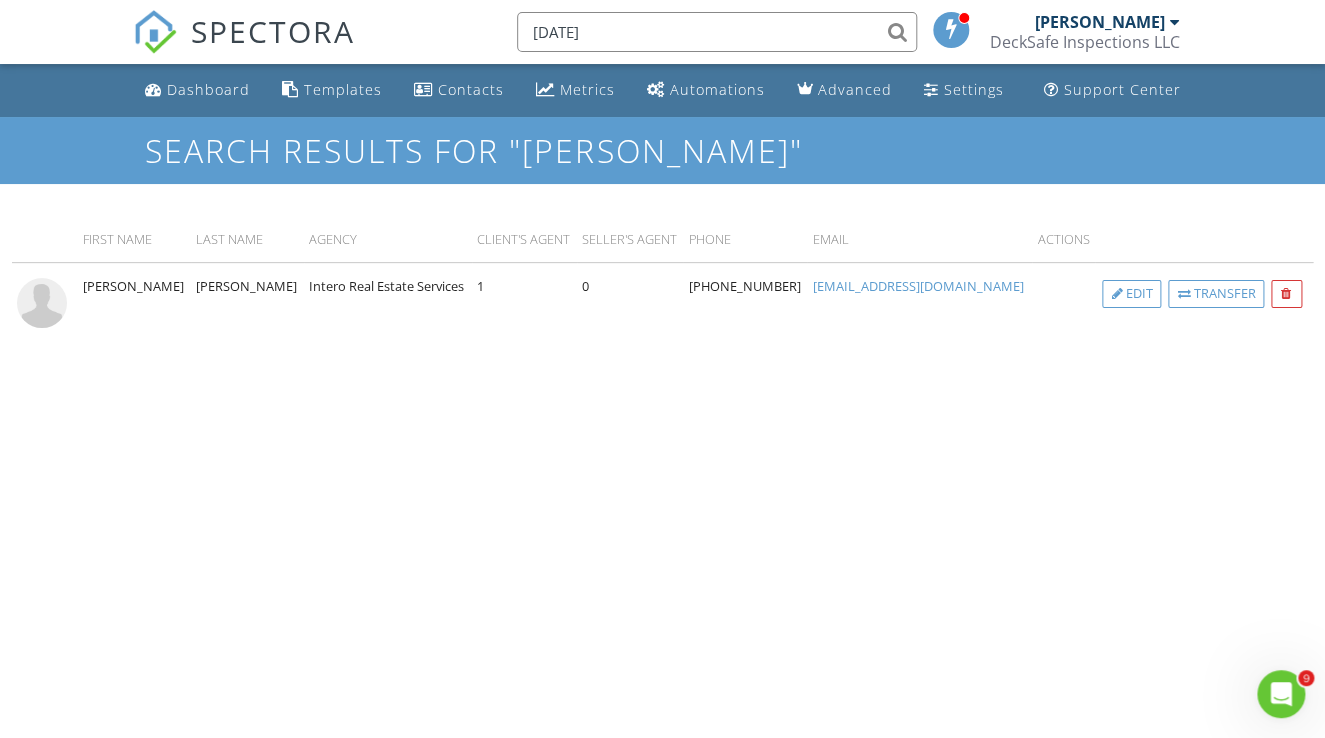 scroll, scrollTop: 0, scrollLeft: 0, axis: both 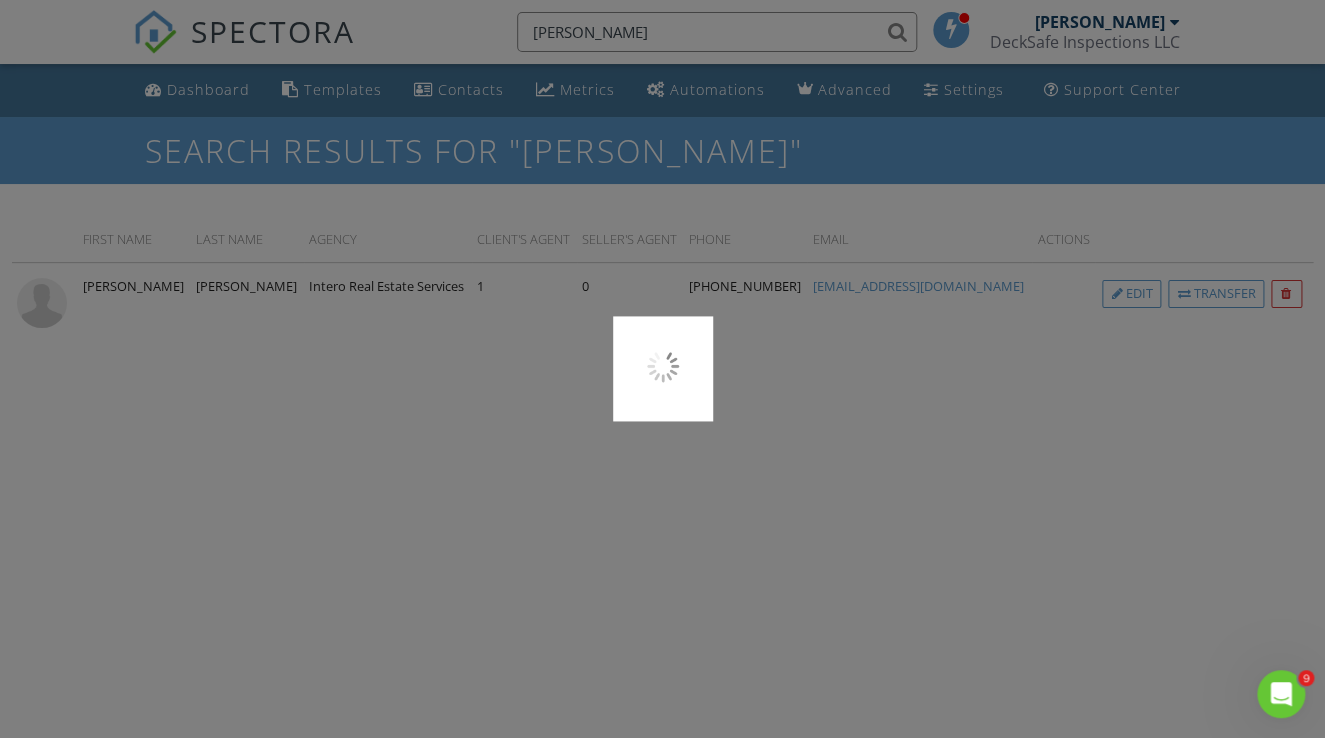 type on "julie" 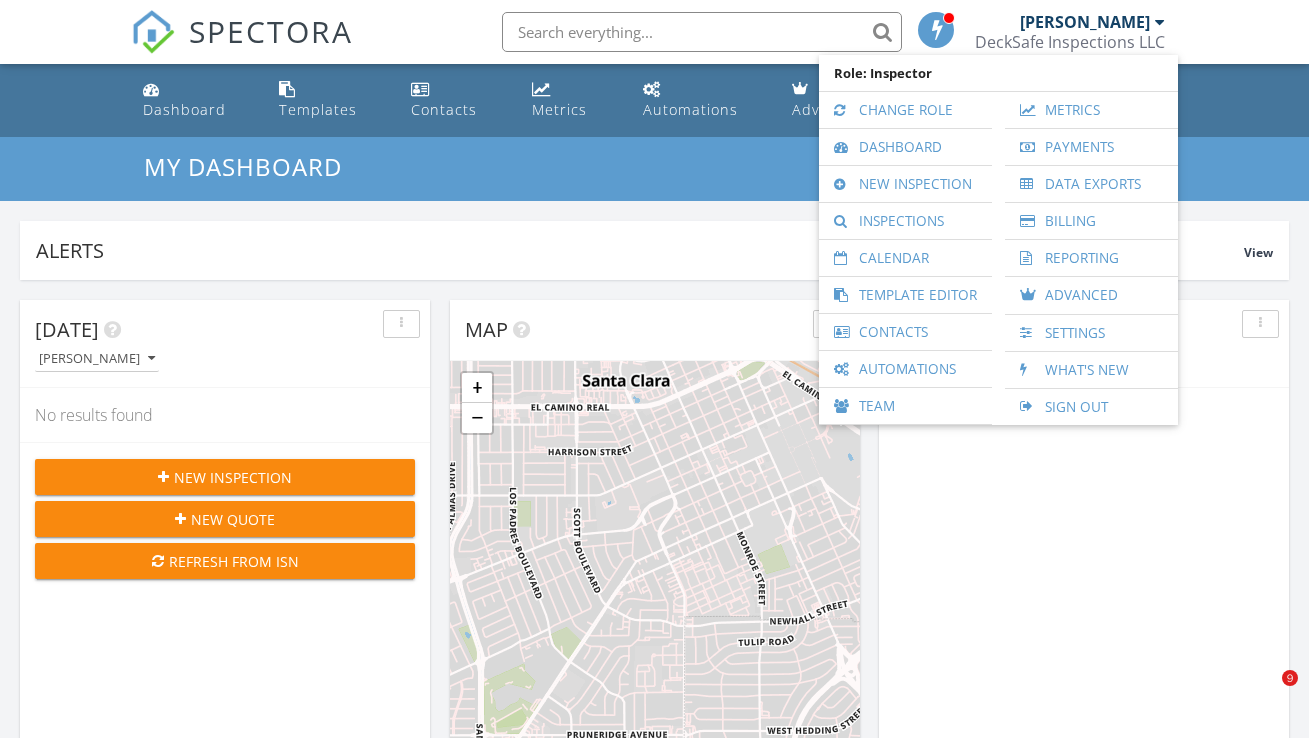 scroll, scrollTop: 818, scrollLeft: 0, axis: vertical 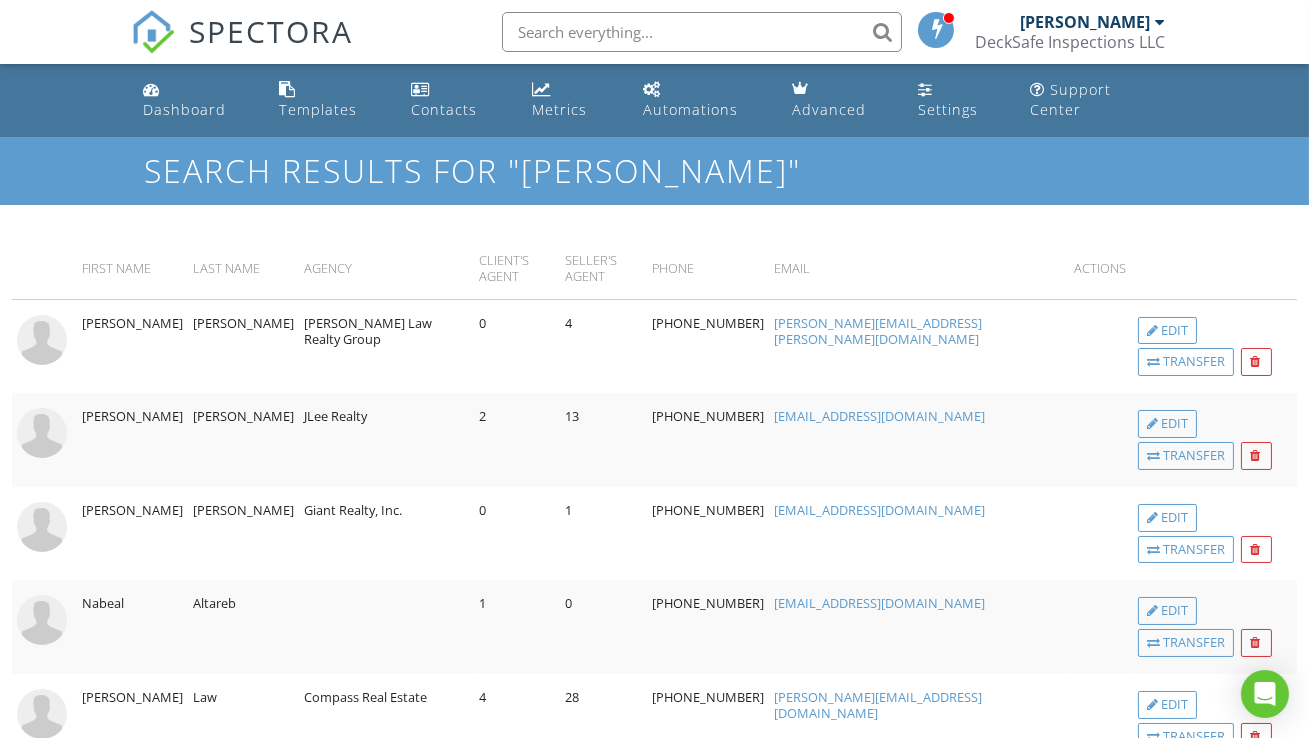 click on "DeckSafe Inspections LLC" at bounding box center (1070, 42) 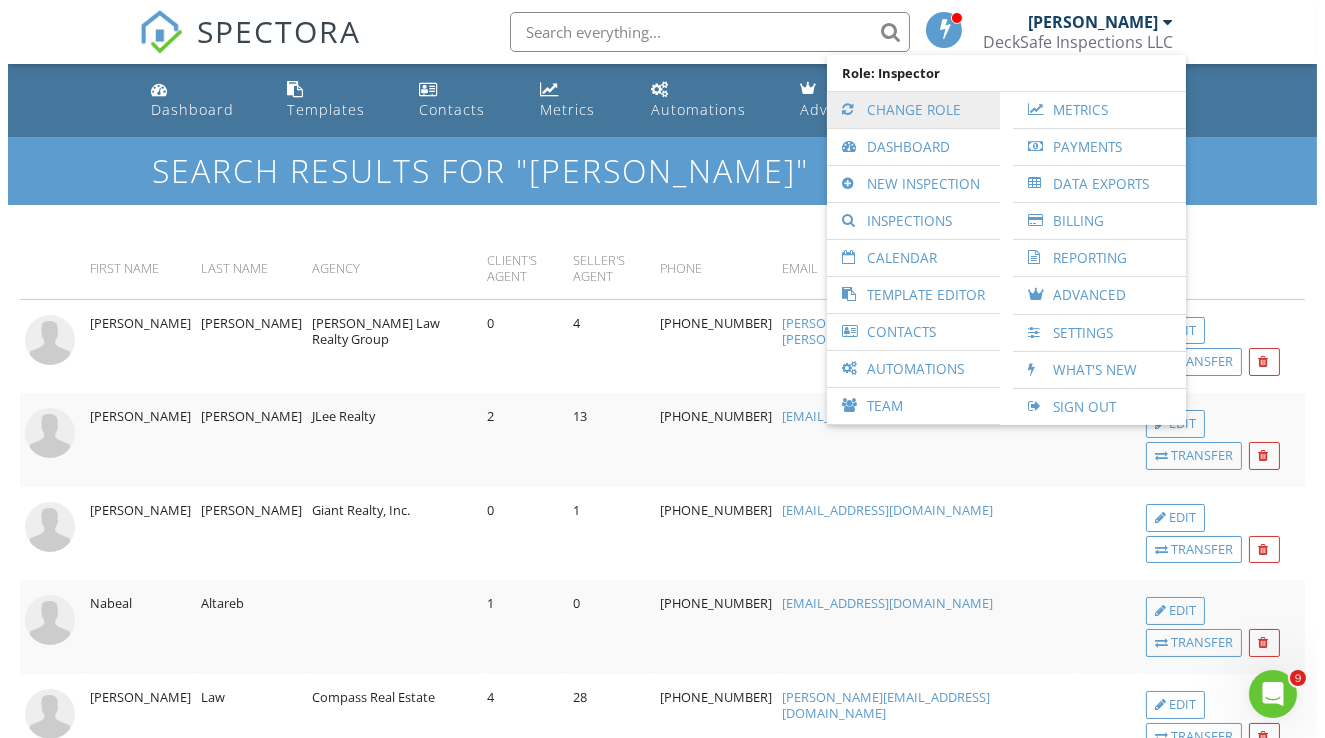 scroll, scrollTop: 0, scrollLeft: 0, axis: both 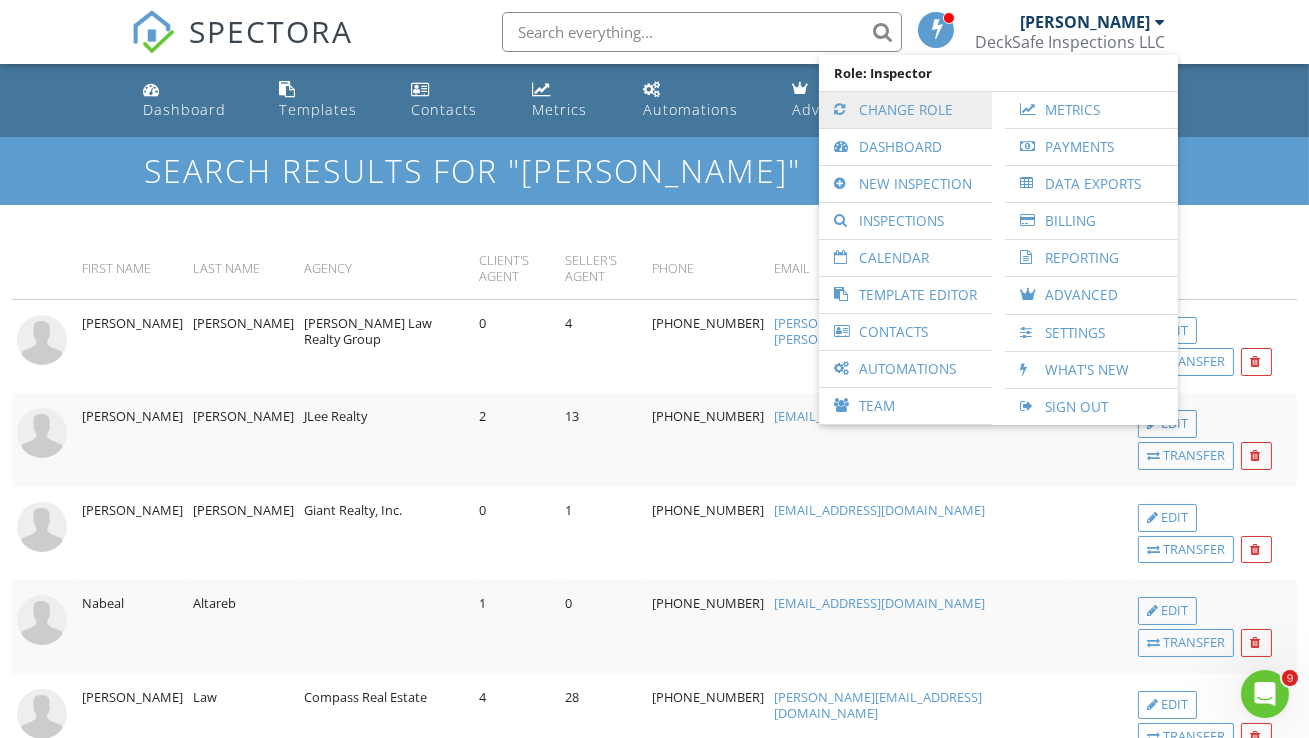 click on "Change Role" at bounding box center (905, 110) 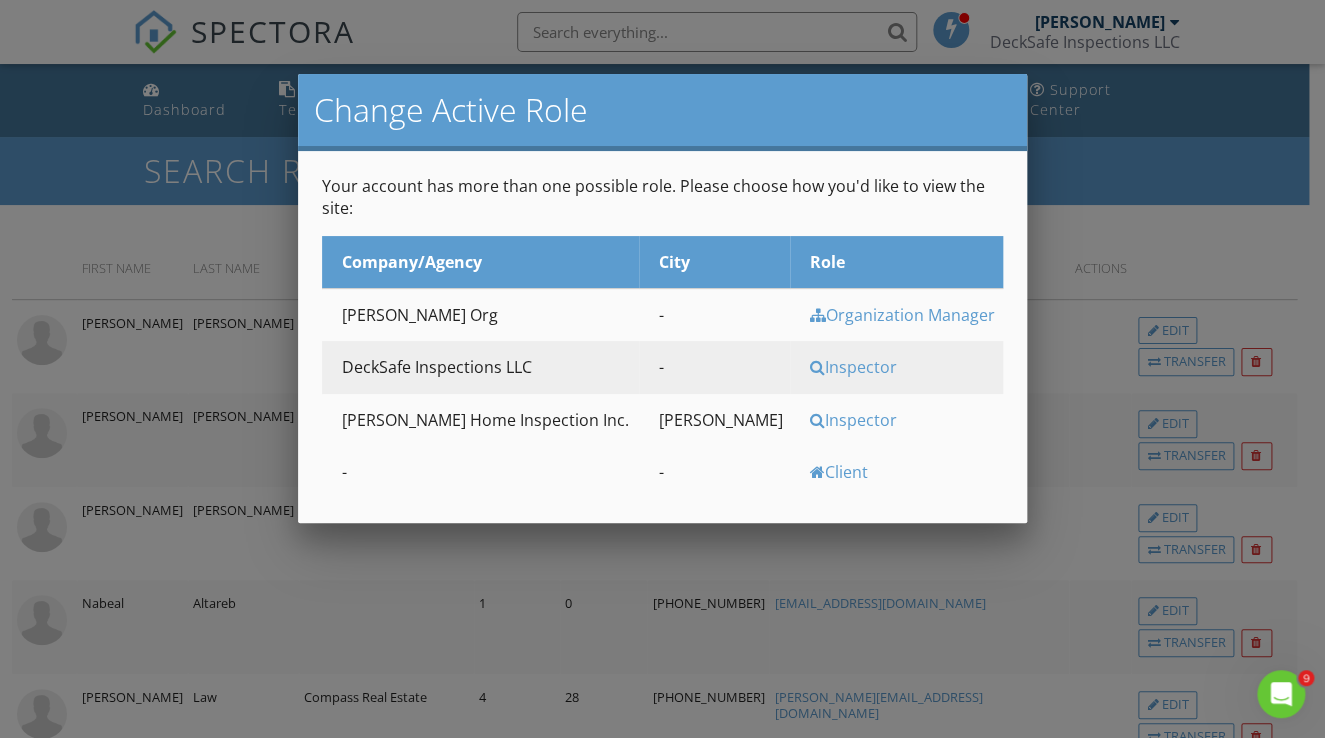 click on "Inspector" at bounding box center [904, 420] 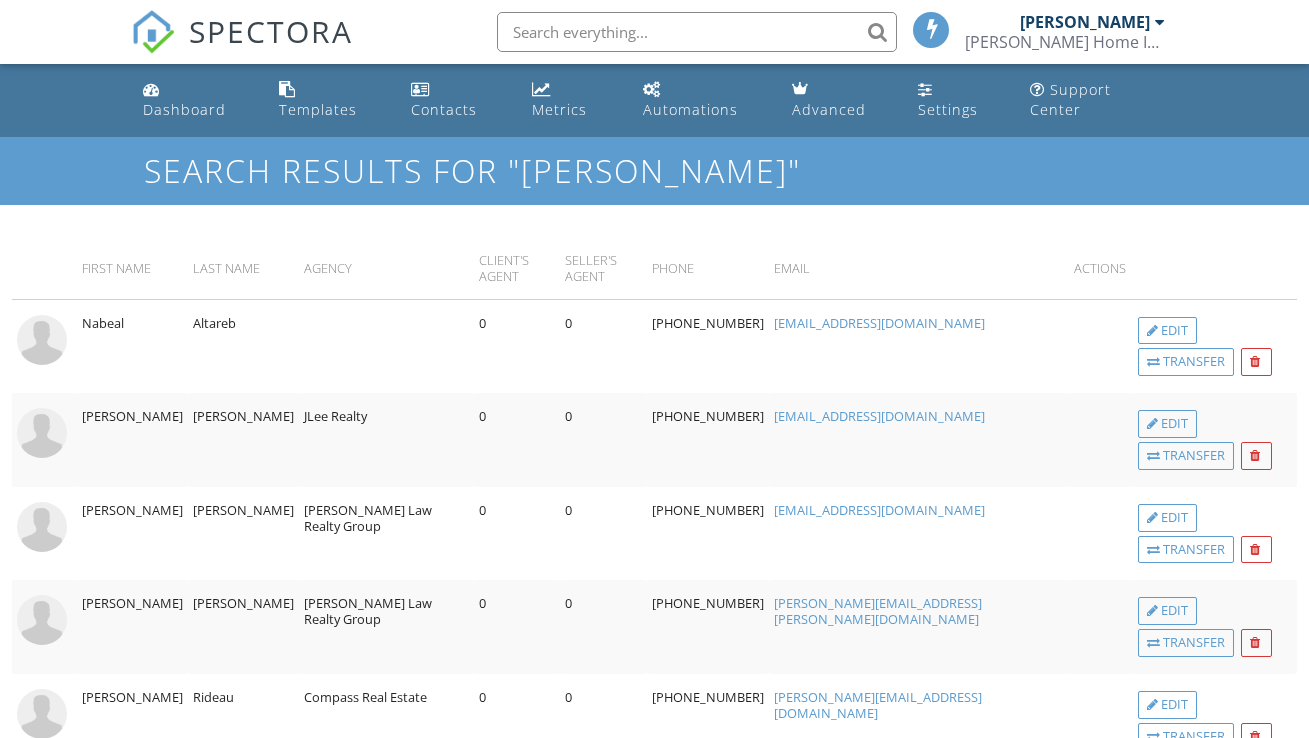 scroll, scrollTop: 0, scrollLeft: 0, axis: both 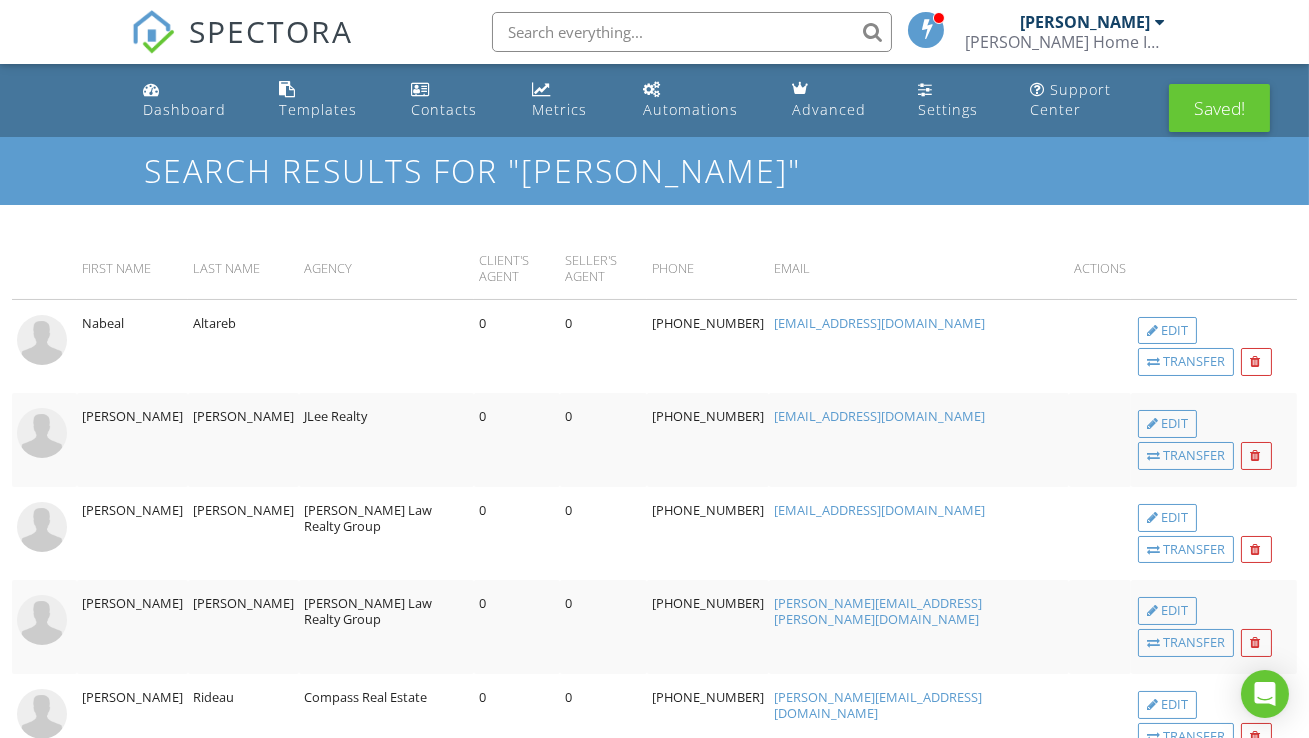 click at bounding box center (692, 32) 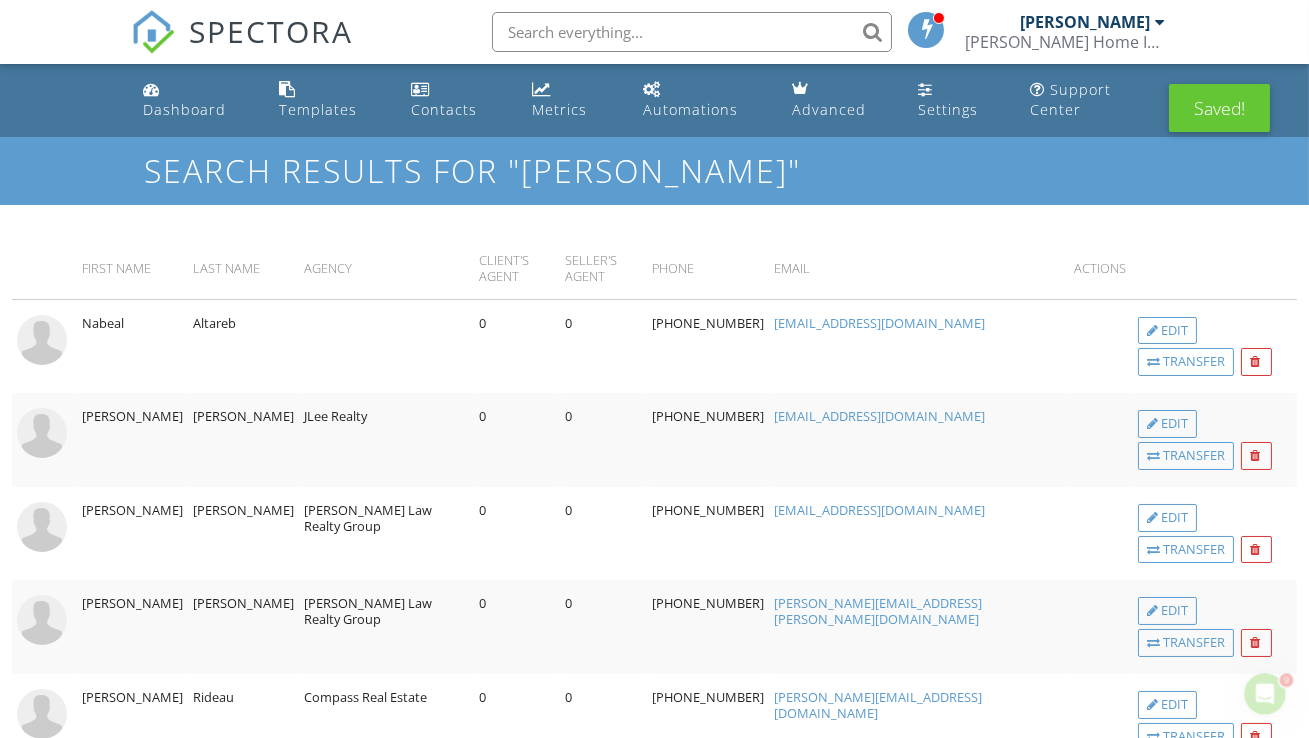 scroll, scrollTop: 0, scrollLeft: 0, axis: both 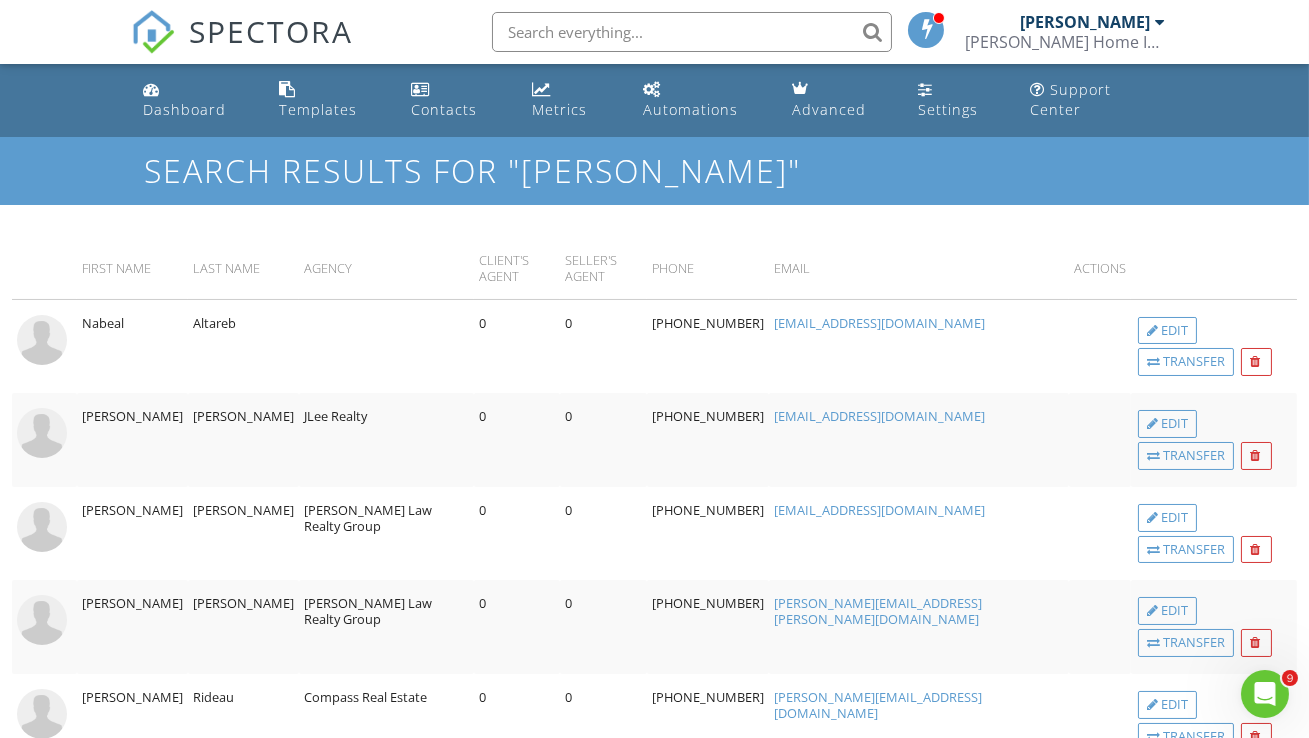 click at bounding box center [692, 32] 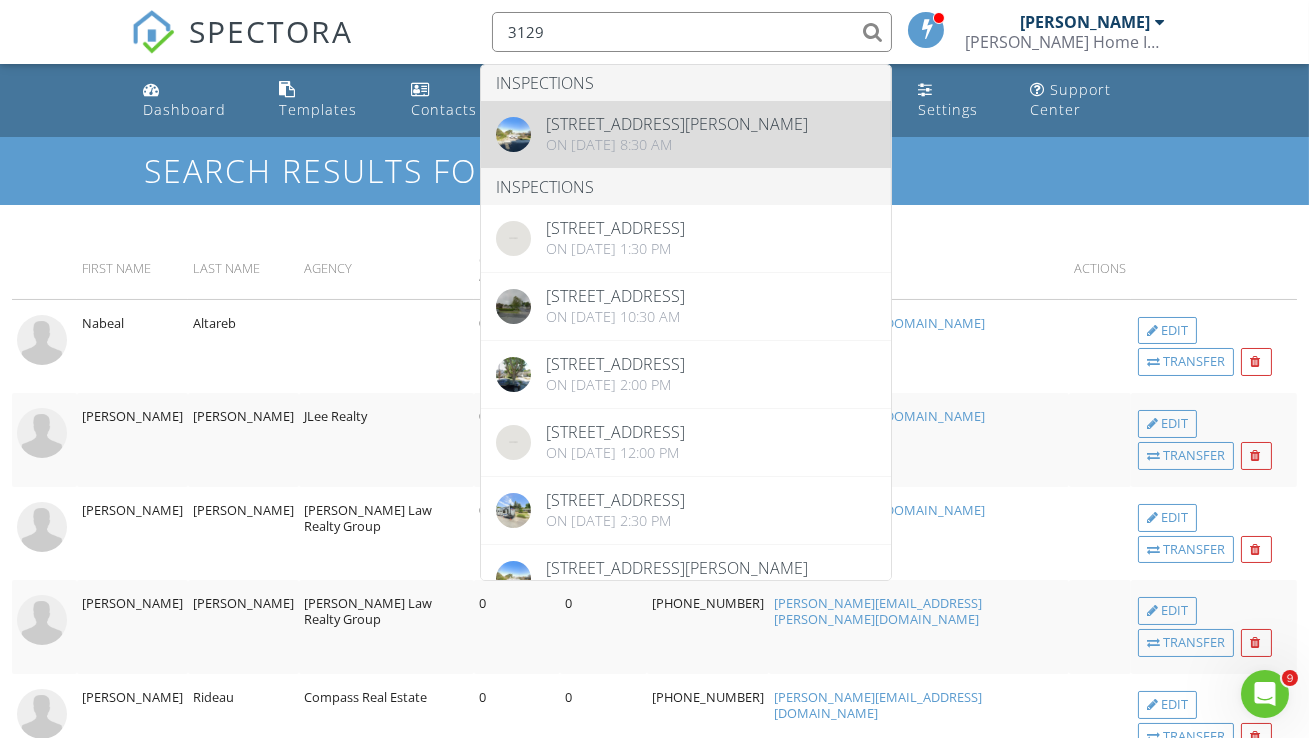 type on "3129" 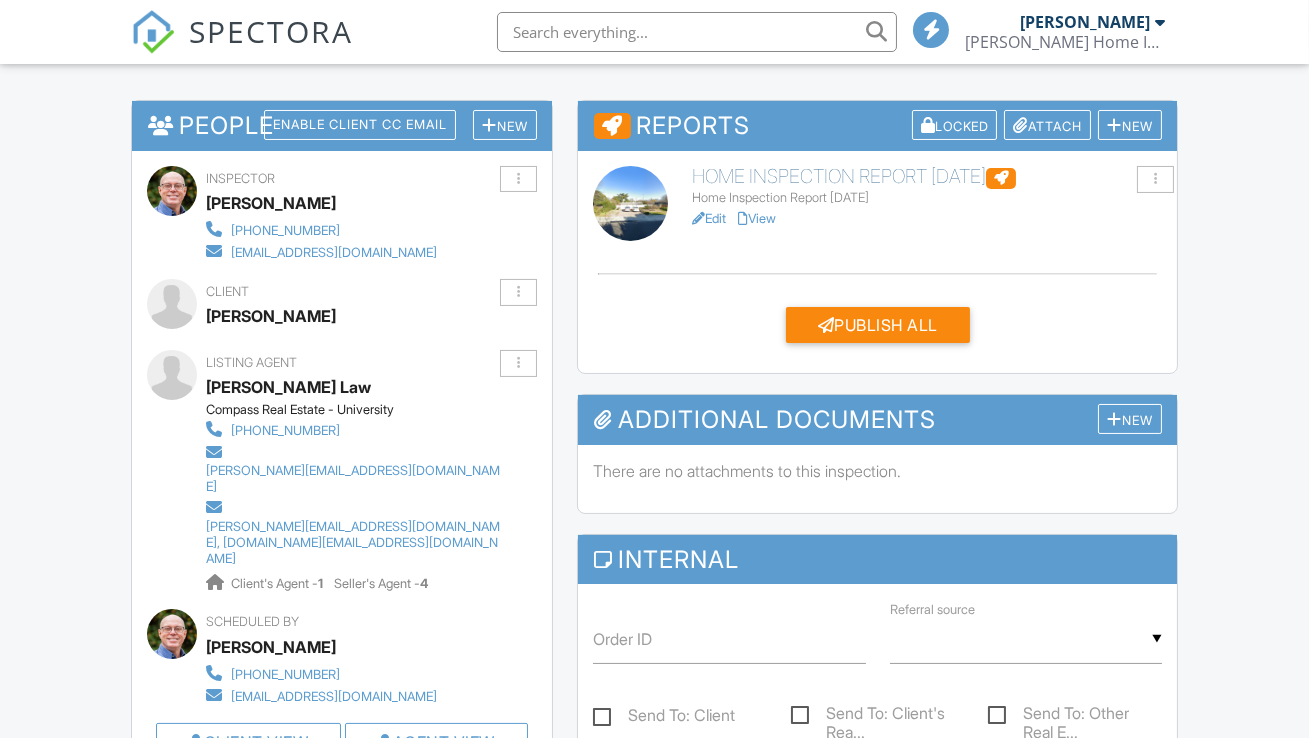 scroll, scrollTop: 486, scrollLeft: 0, axis: vertical 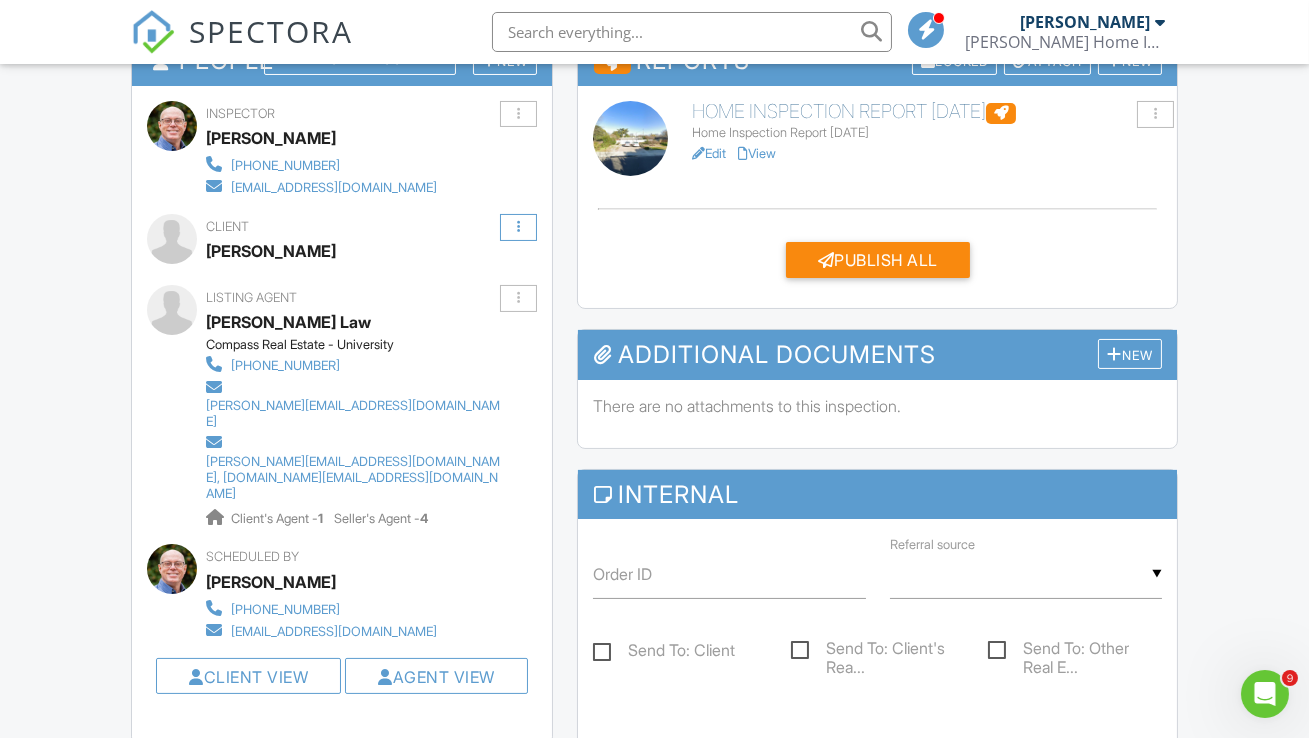 click at bounding box center [518, 227] 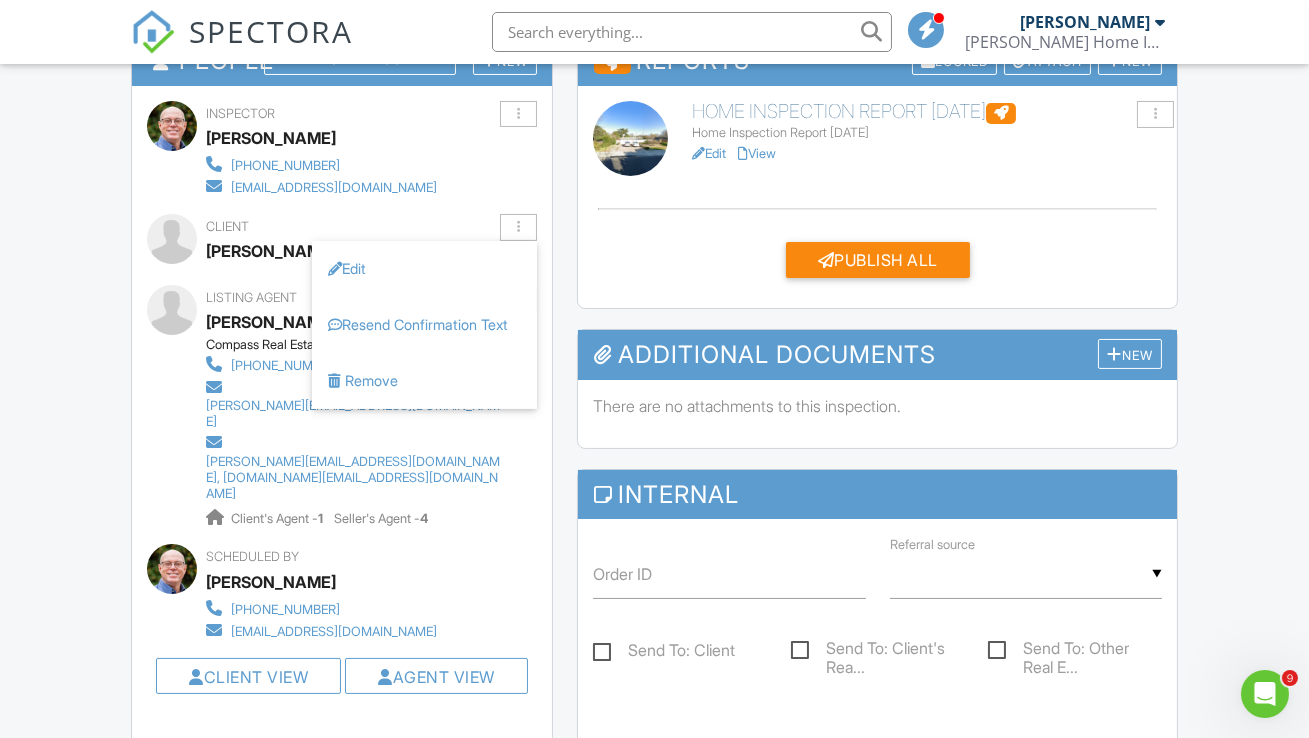 click on "Listing Agent
Julie Tsai Law
Compass Real Estate - University
(650) 799-8888
julie@julietsailaw.com
rebecah@julietsailaw.com, ginno.julietsailaw@gmail.com
Client's Agent -
1
Seller's Agent -
4" at bounding box center [401, 407] 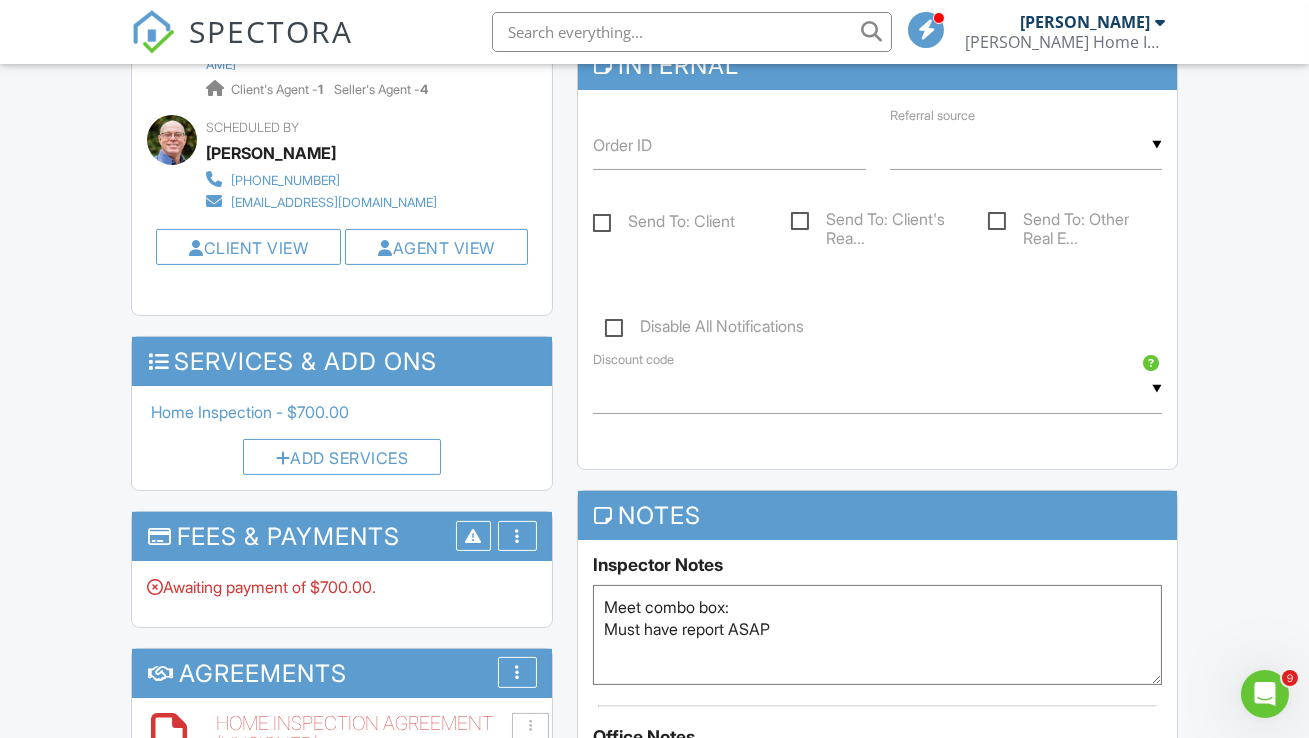 scroll, scrollTop: 1097, scrollLeft: 0, axis: vertical 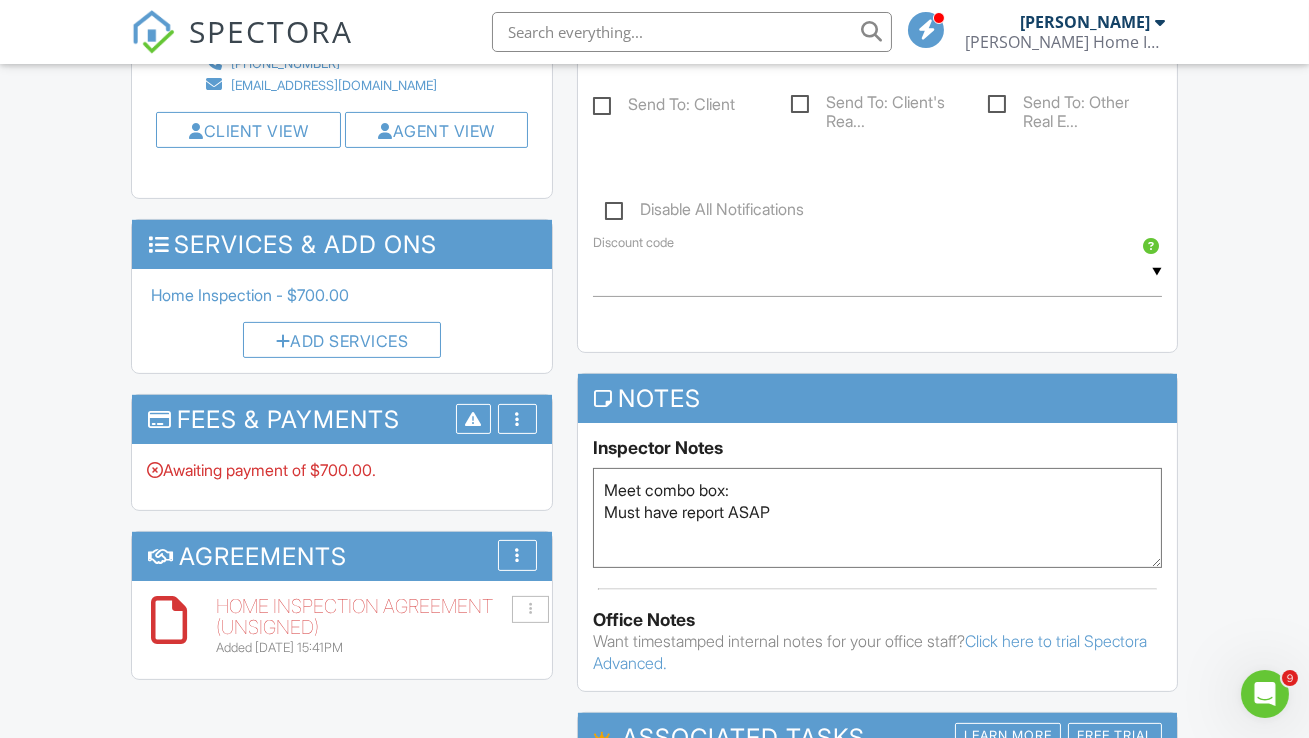 click at bounding box center (158, 245) 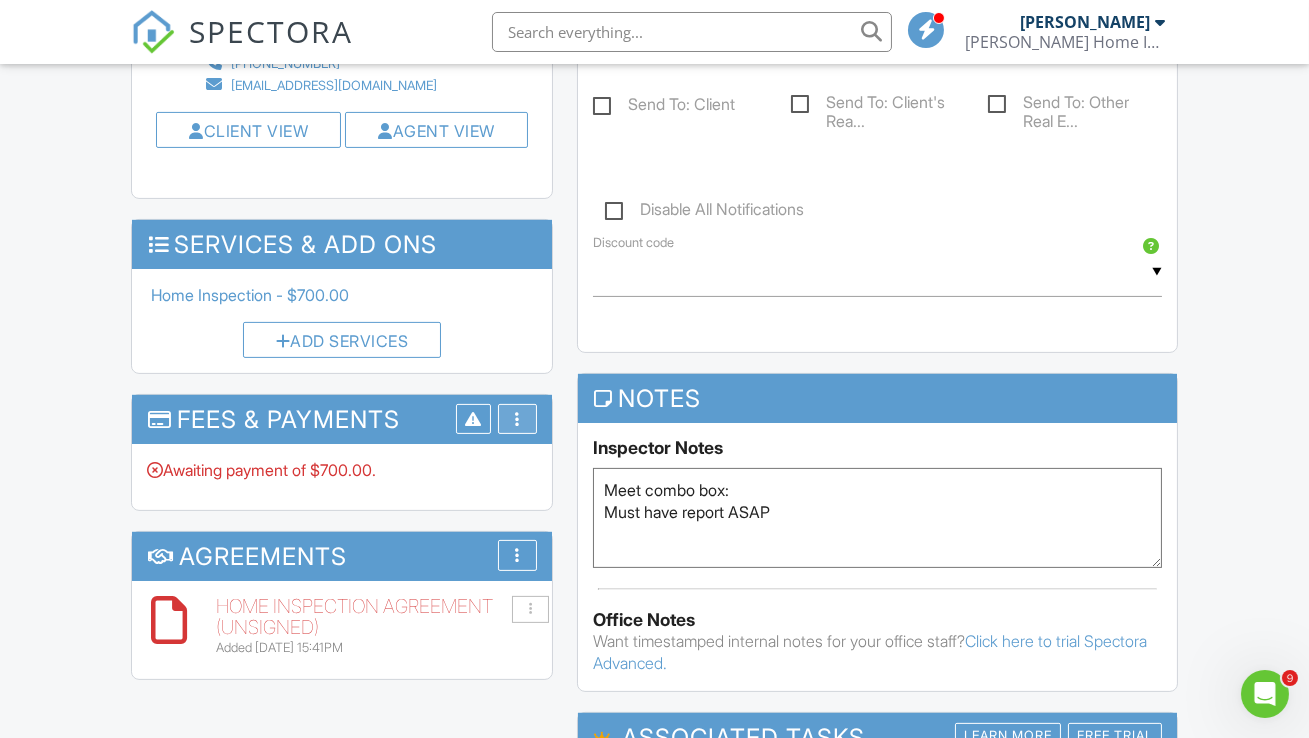 click at bounding box center (517, 419) 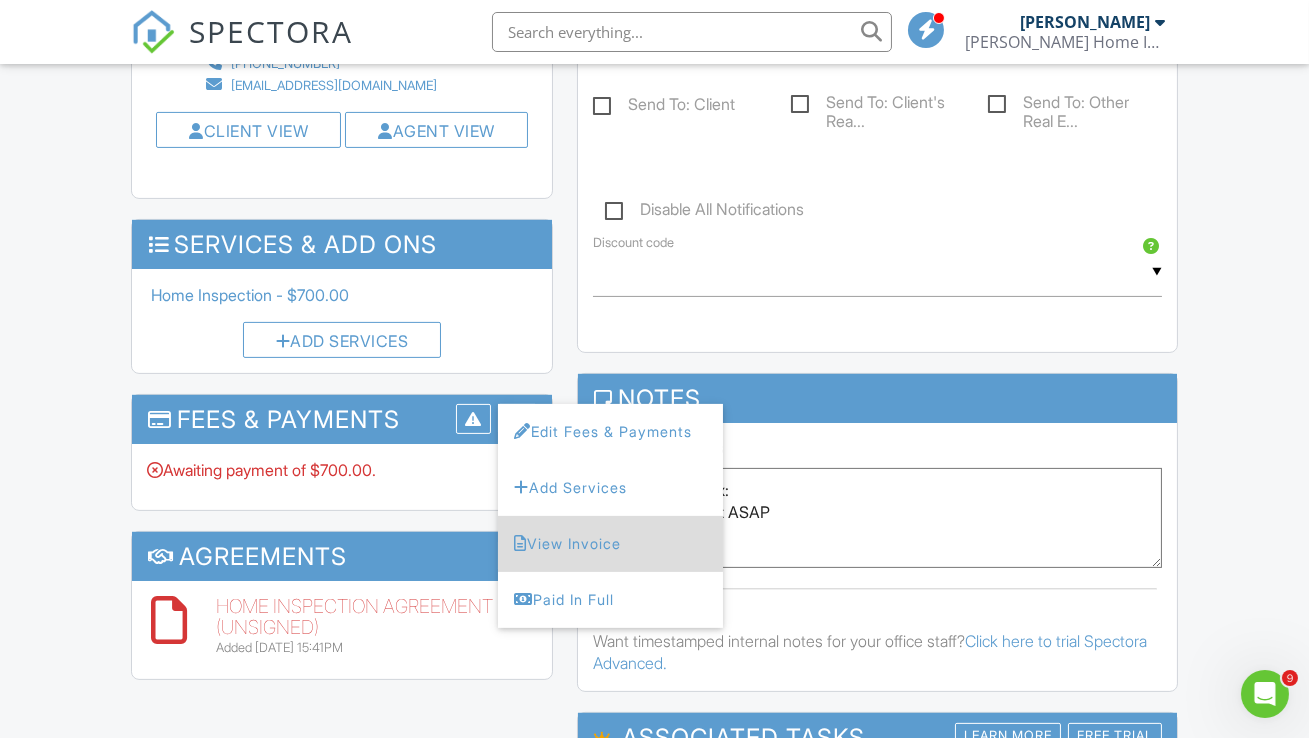 click on "View Invoice" at bounding box center (610, 544) 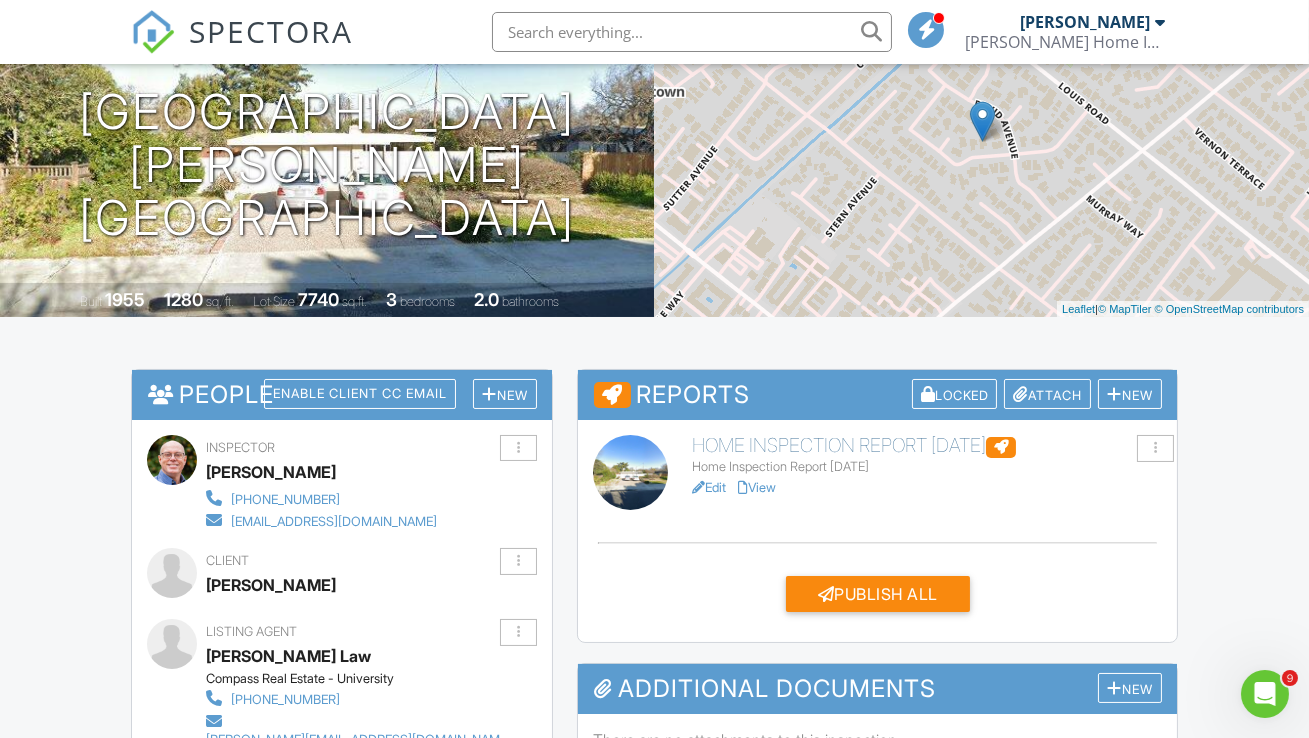 scroll, scrollTop: 0, scrollLeft: 0, axis: both 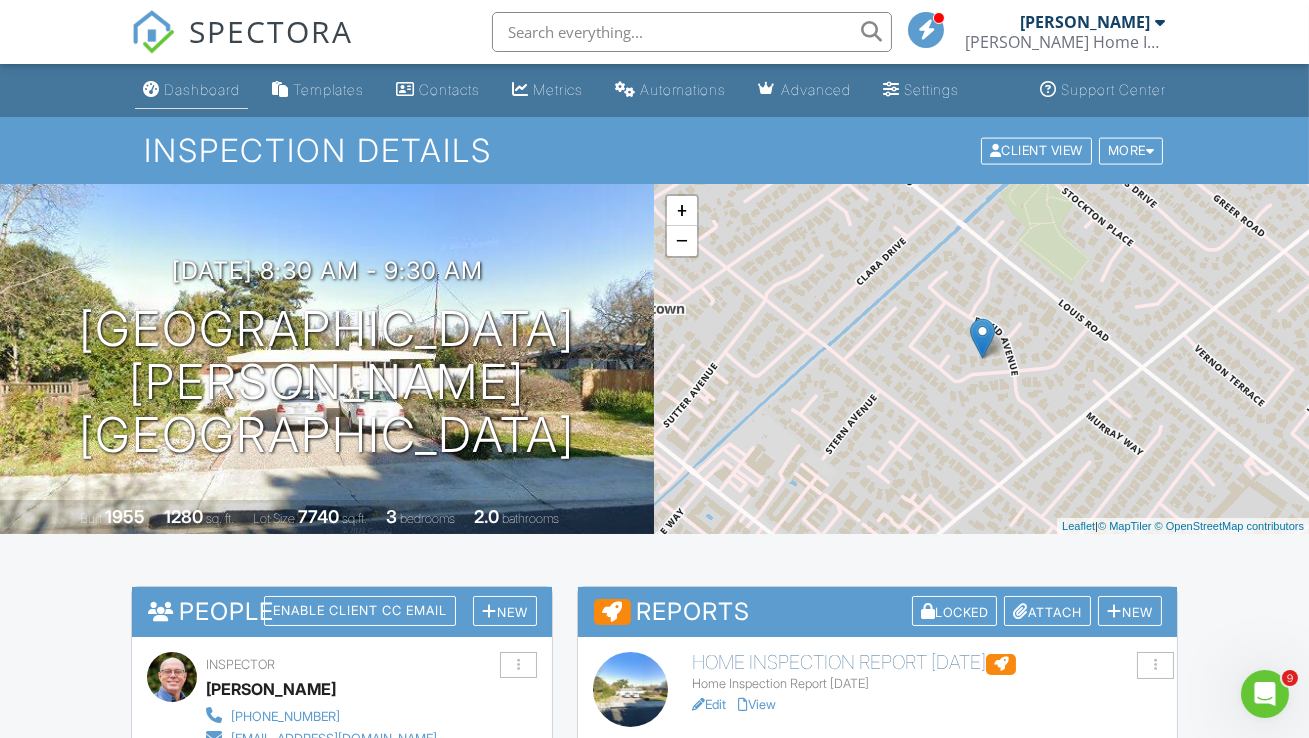 click on "Dashboard" at bounding box center (202, 89) 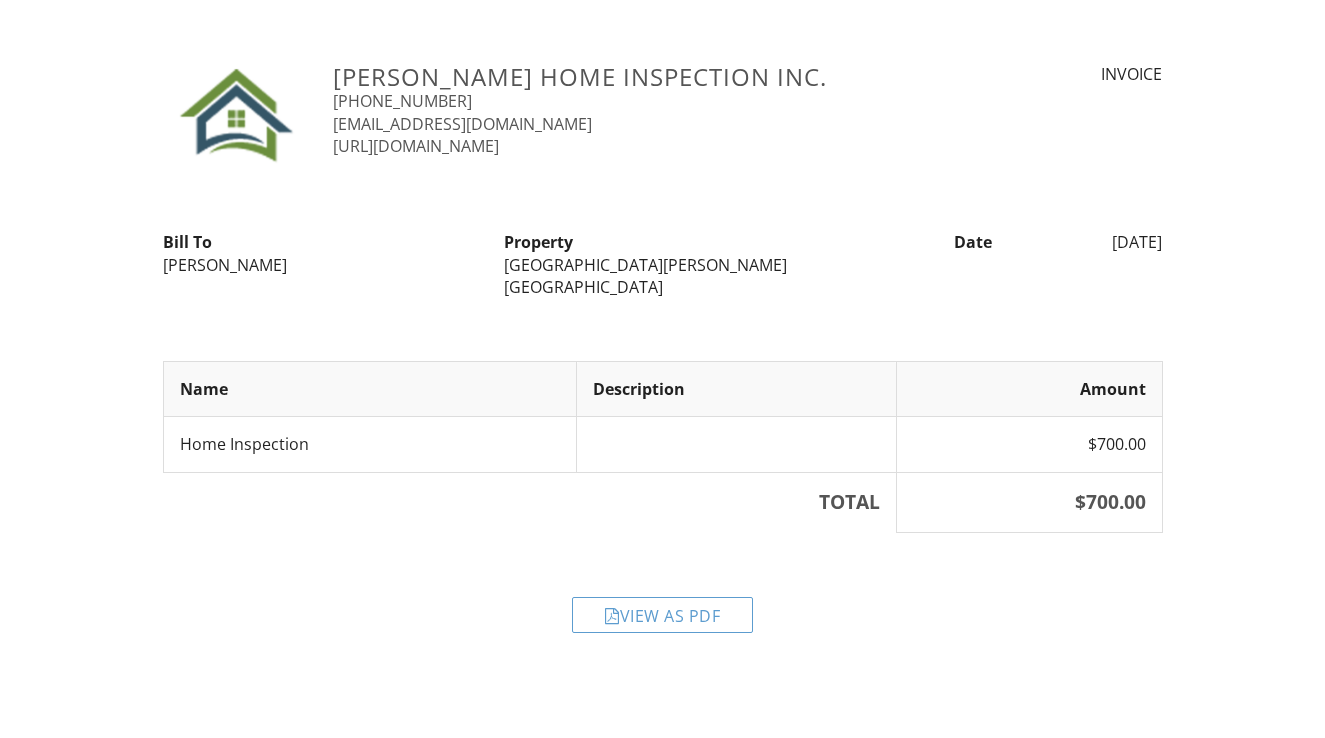 scroll, scrollTop: 0, scrollLeft: 0, axis: both 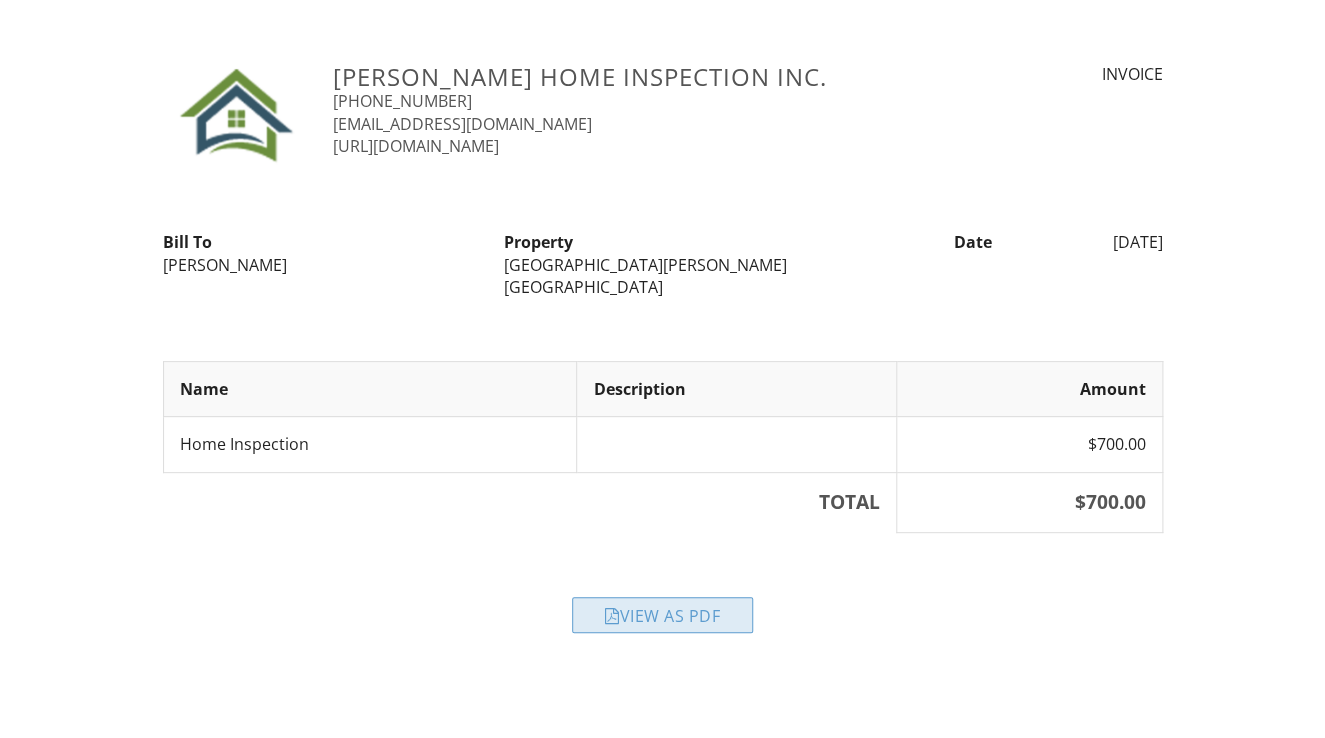 click on "View as PDF" at bounding box center [662, 615] 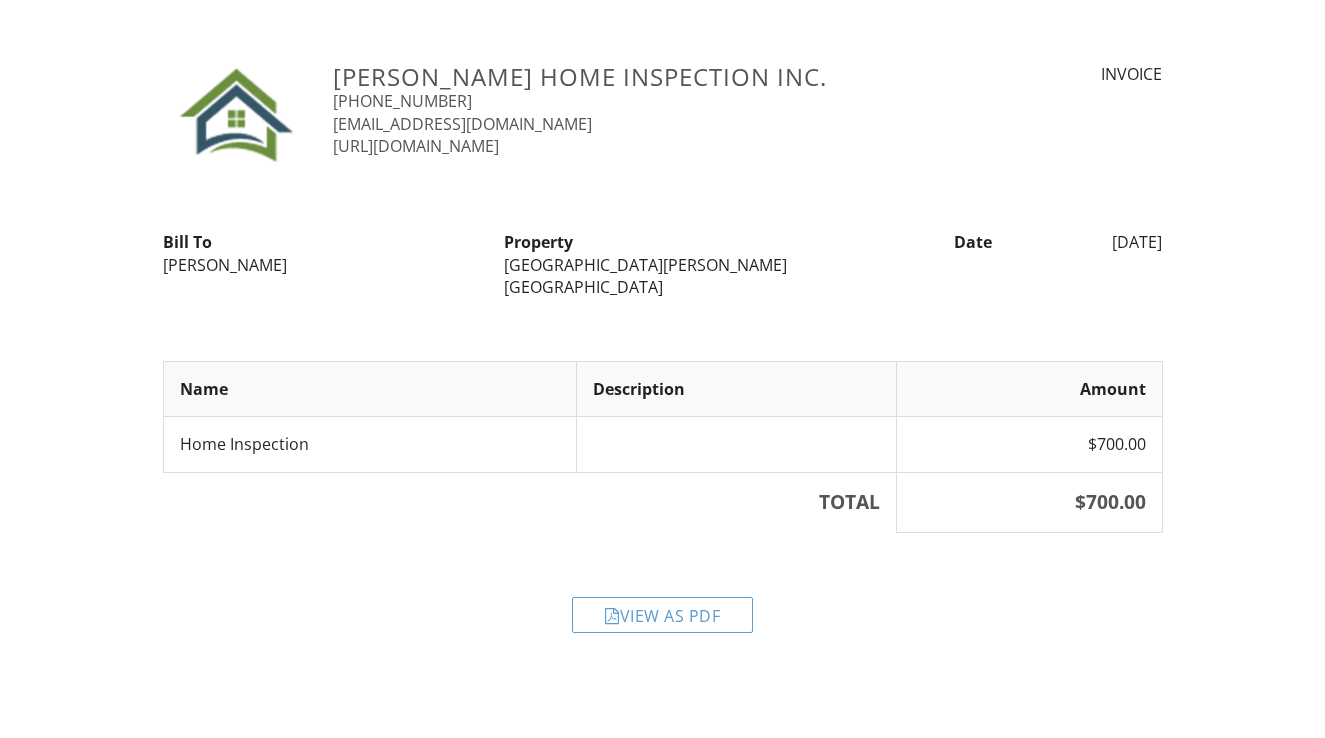 scroll, scrollTop: 0, scrollLeft: 0, axis: both 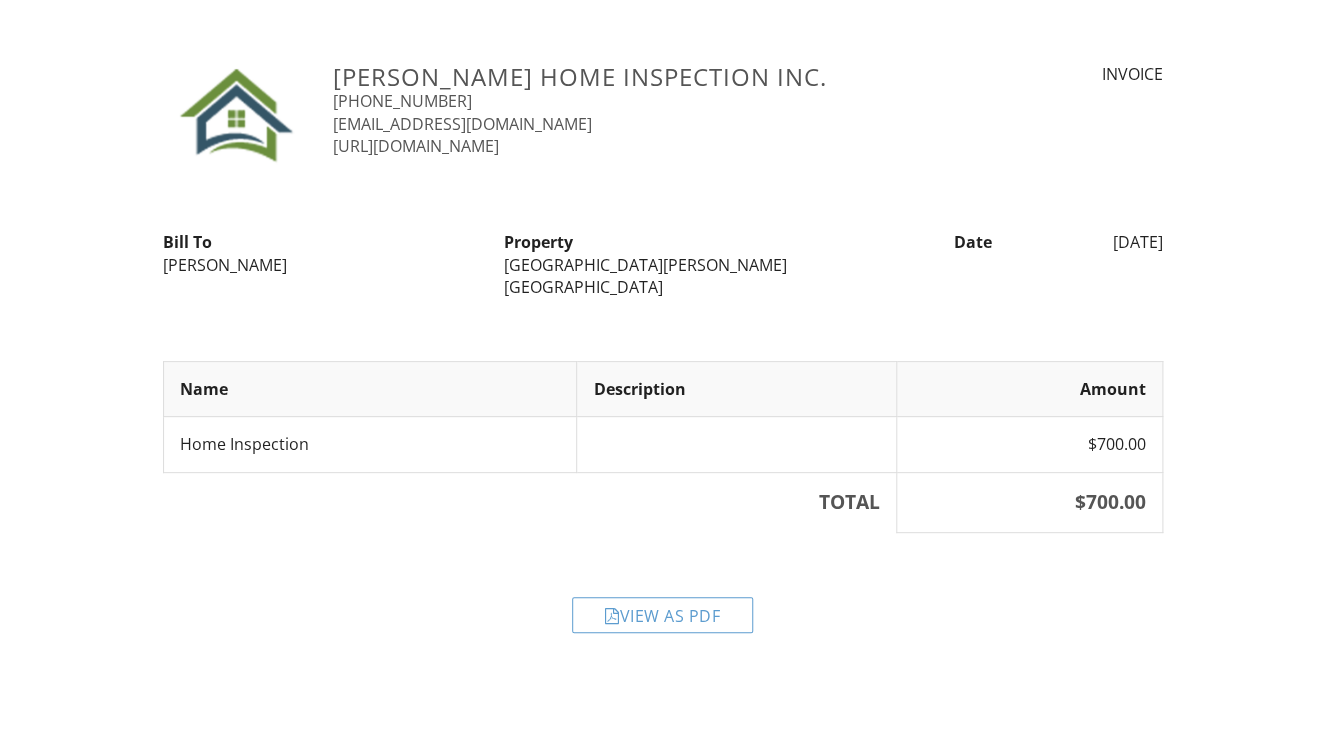 click on "Thompson Home Inspection Inc.
408-774-1900 david4211@gmail.com https://thihomeinspection.com/
INVOICE
Bill To
Peter Ivanoff
Property
3129 Stelling Dr
Palo Alto, CA 94303
Date
06/16/2025
Name
Description
Amount
Home Inspection
$700.00
TOTAL
$700.00
View as PDF" at bounding box center (662, 334) 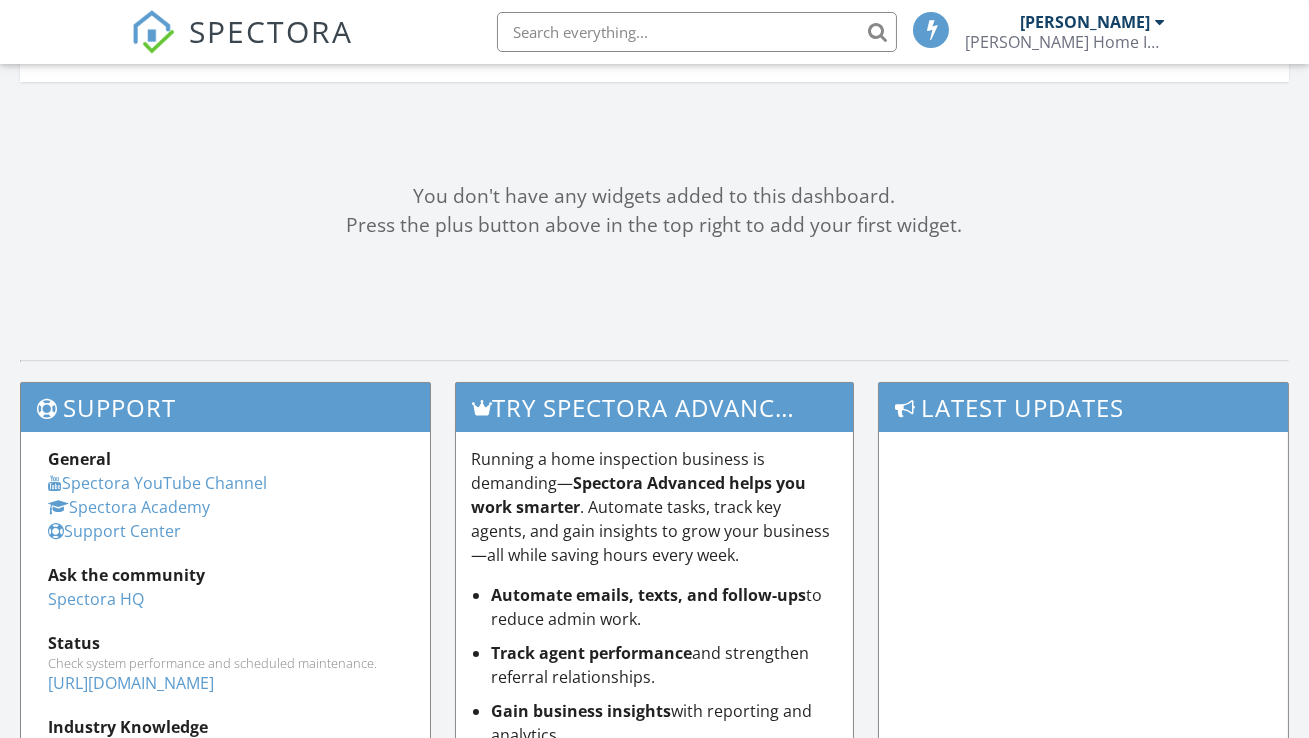 scroll, scrollTop: 543, scrollLeft: 0, axis: vertical 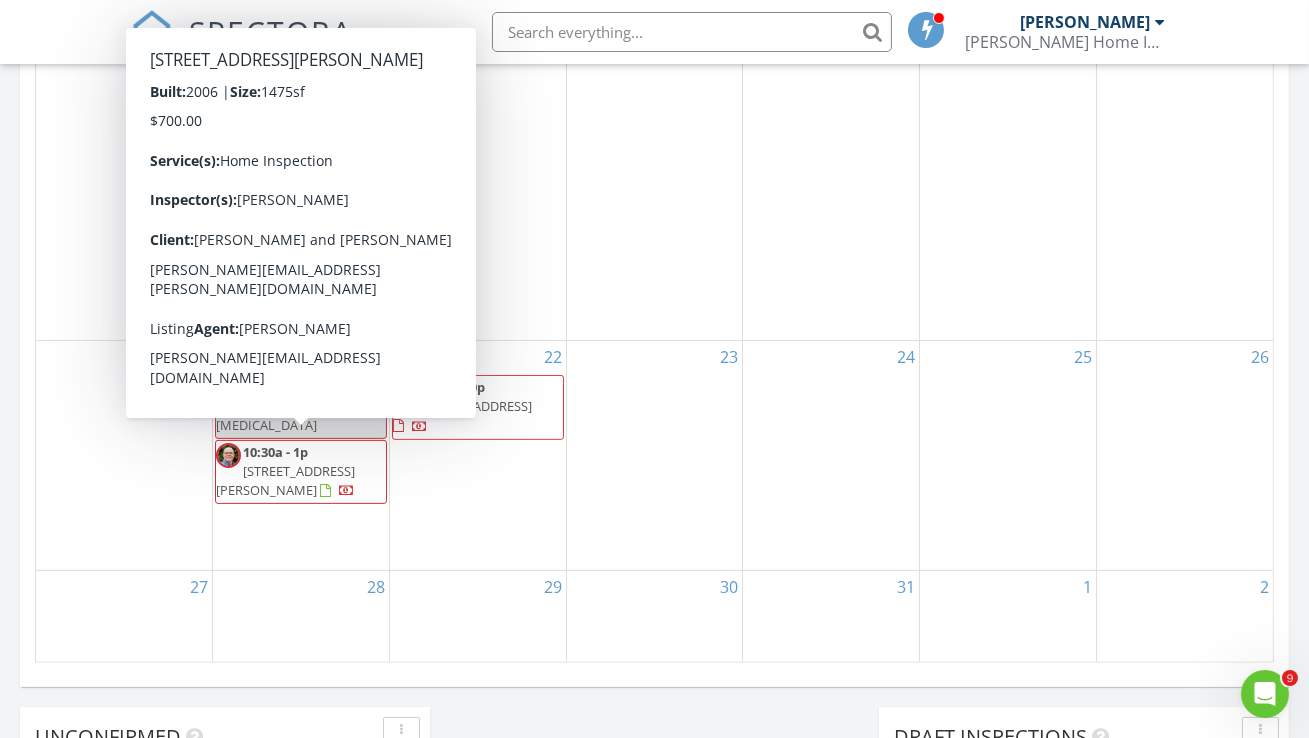 click on "10:30a - 1p
1246 Dahlia Loop, San Jose 95126" at bounding box center (301, 472) 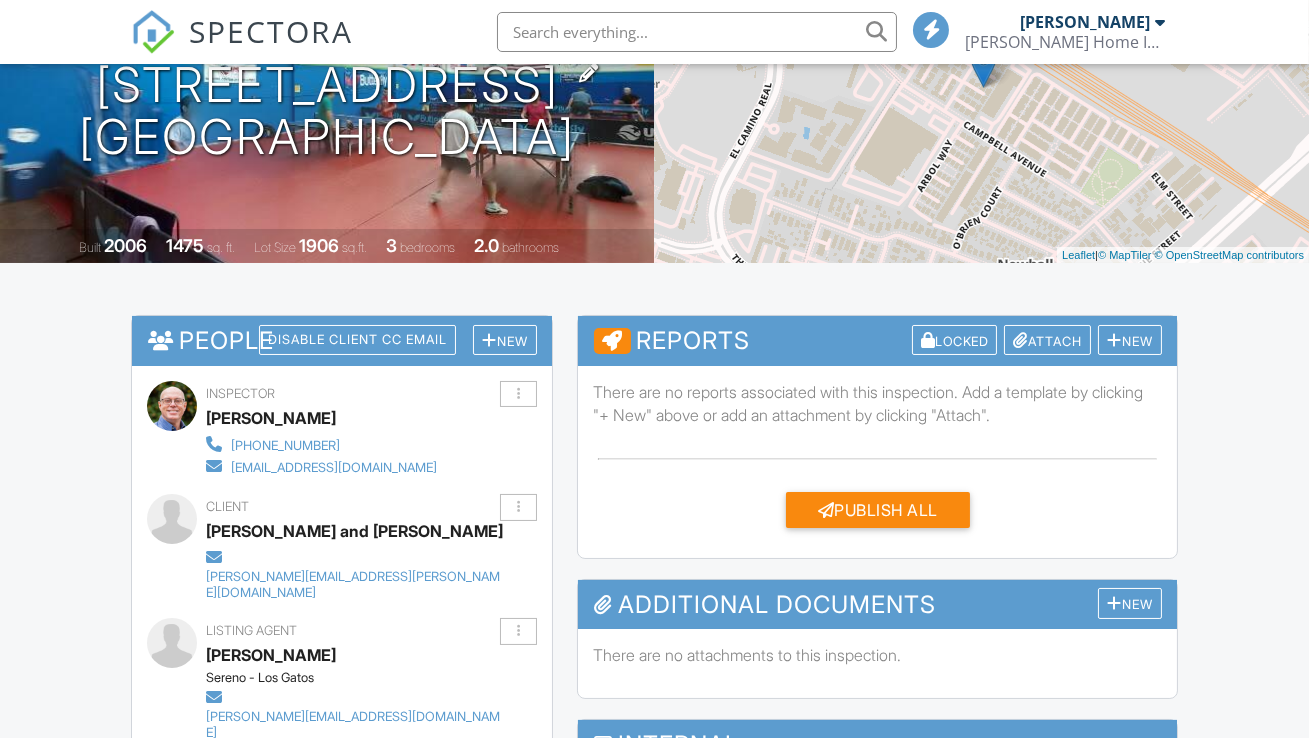 scroll, scrollTop: 90, scrollLeft: 0, axis: vertical 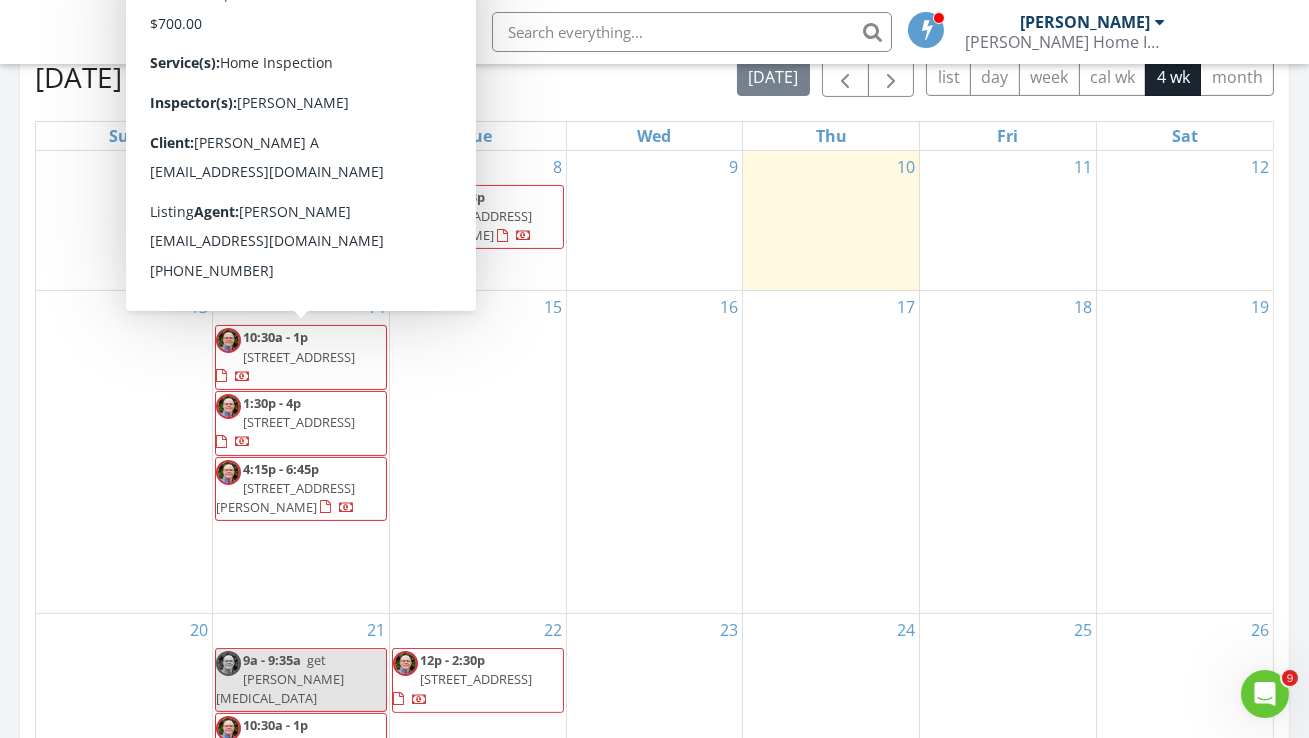 click on "10:30a - 1p
39737 Potrero Dr, Newark 94560" at bounding box center (301, 357) 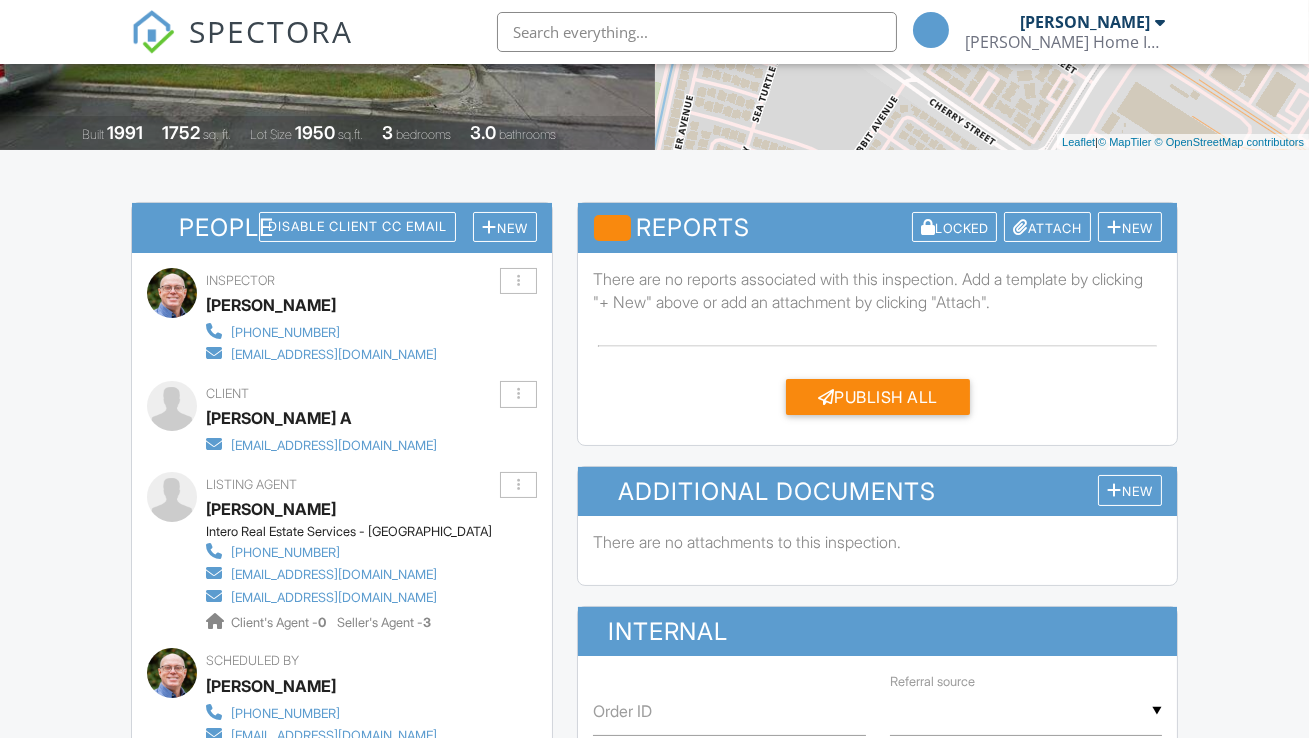 scroll, scrollTop: 998, scrollLeft: 0, axis: vertical 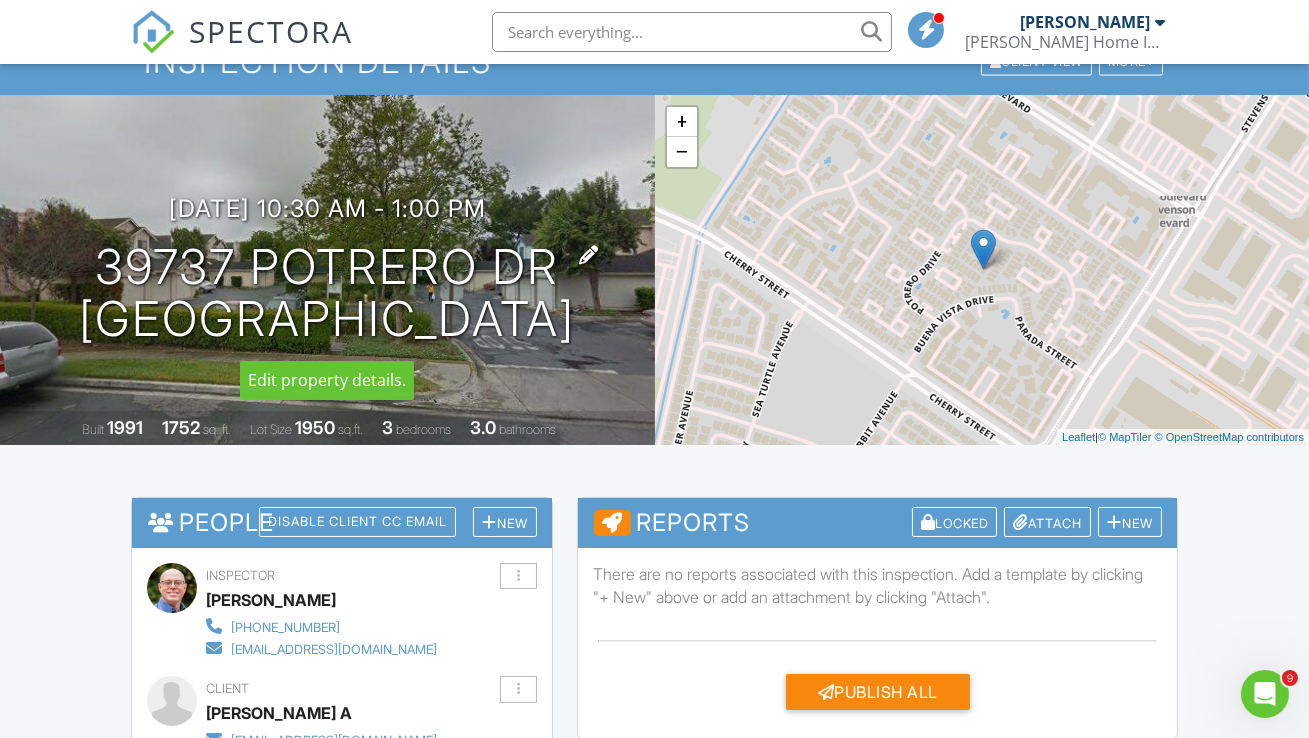 click at bounding box center (589, 255) 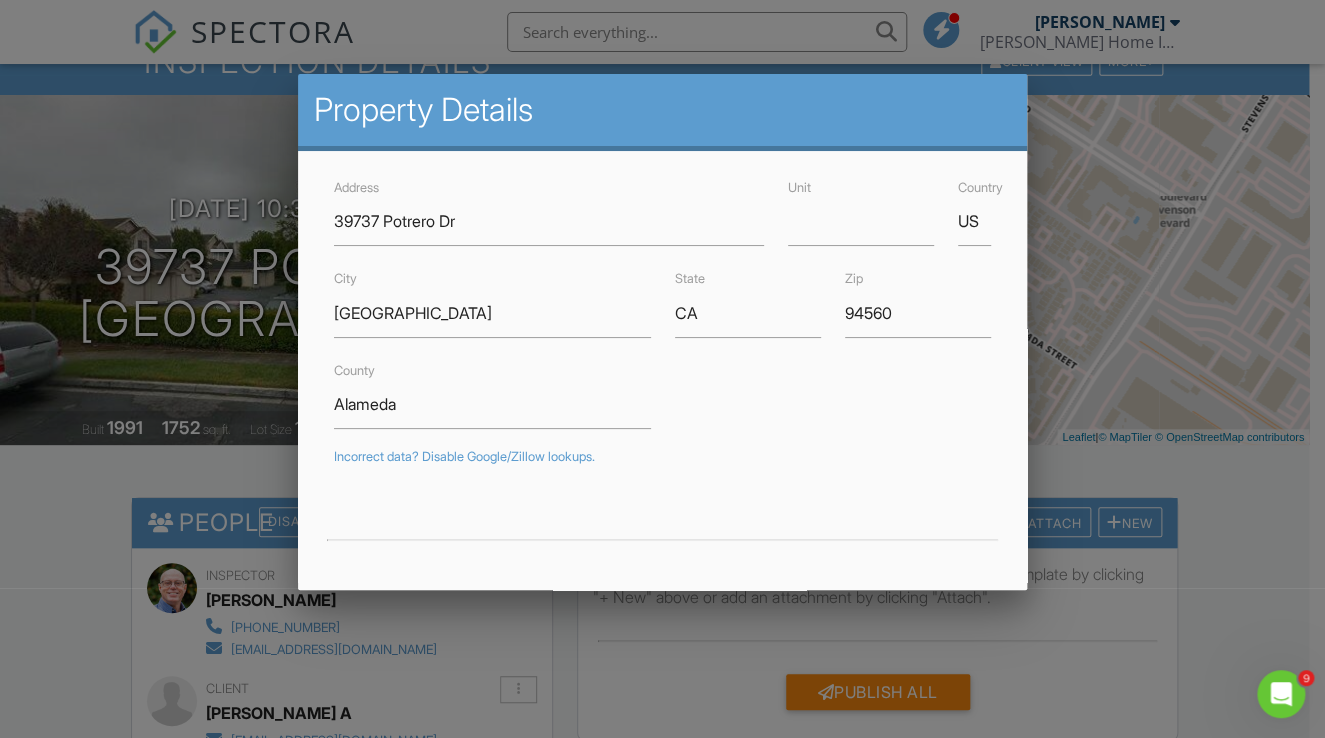 click at bounding box center (662, 361) 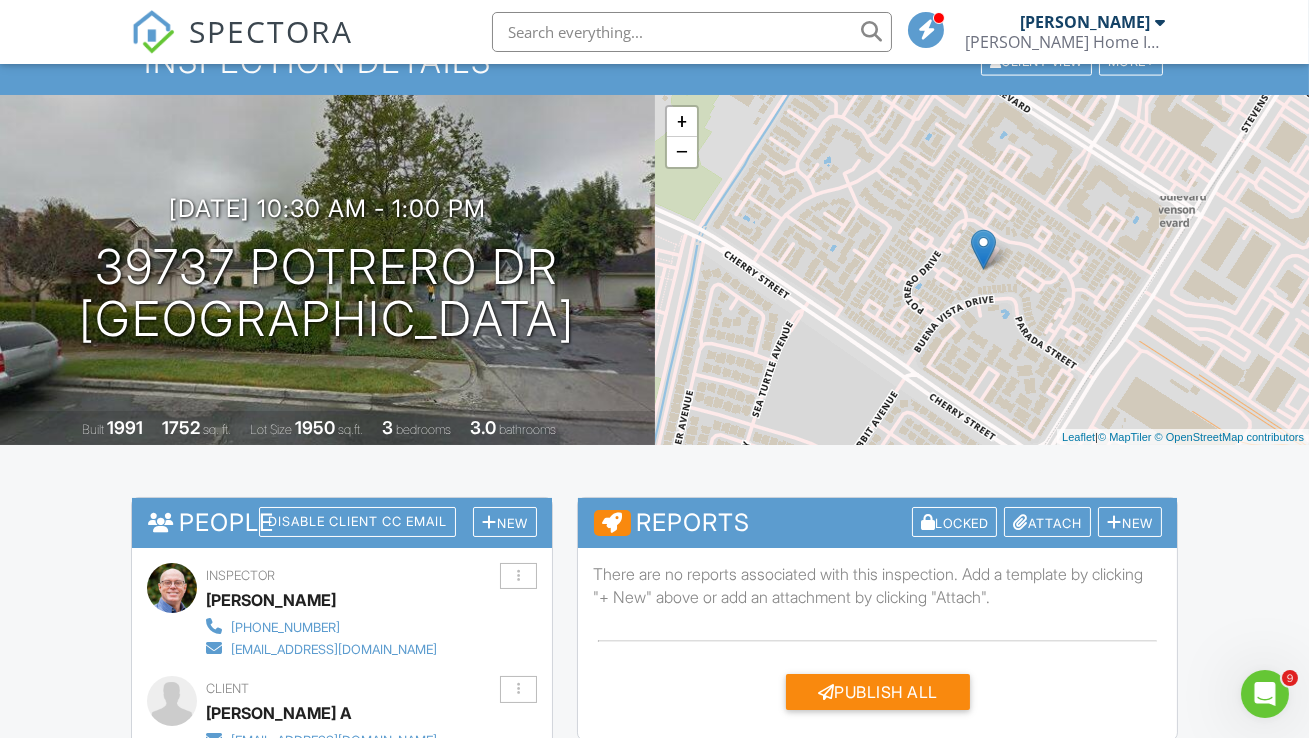 scroll, scrollTop: 0, scrollLeft: 0, axis: both 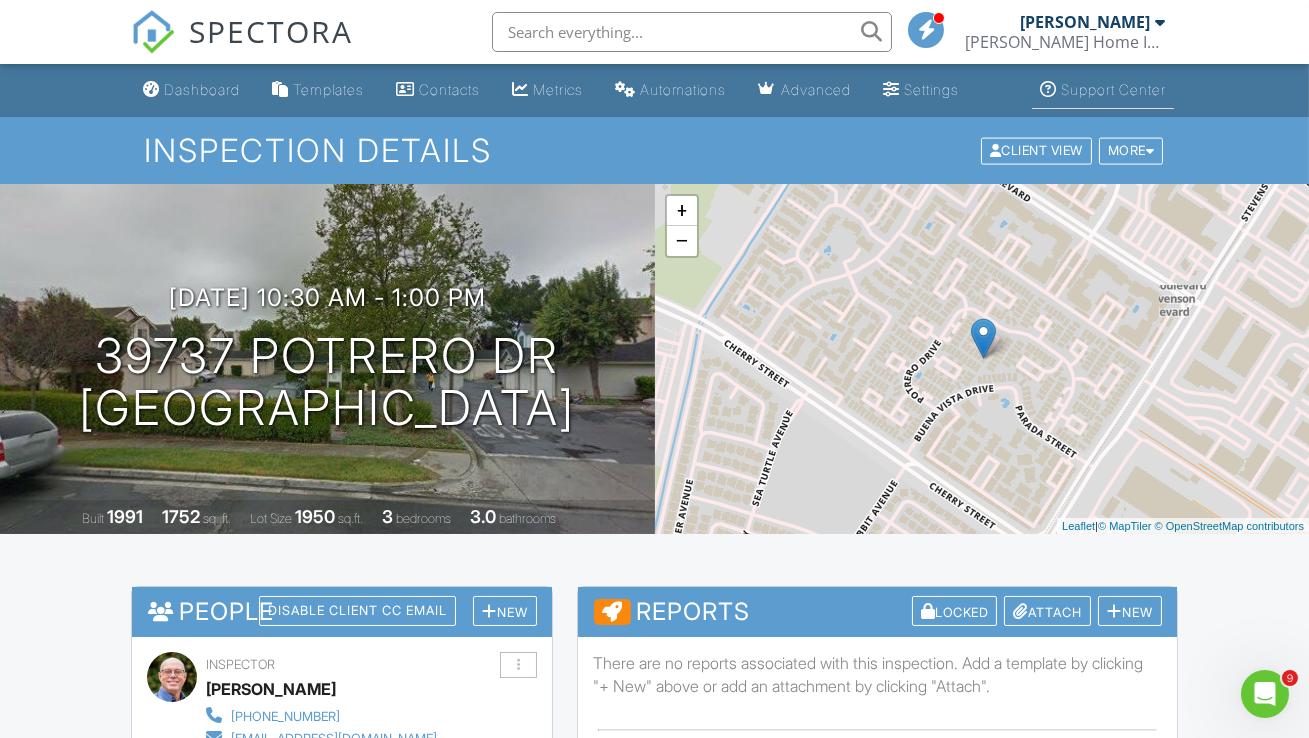 click on "Support Center" at bounding box center (1113, 89) 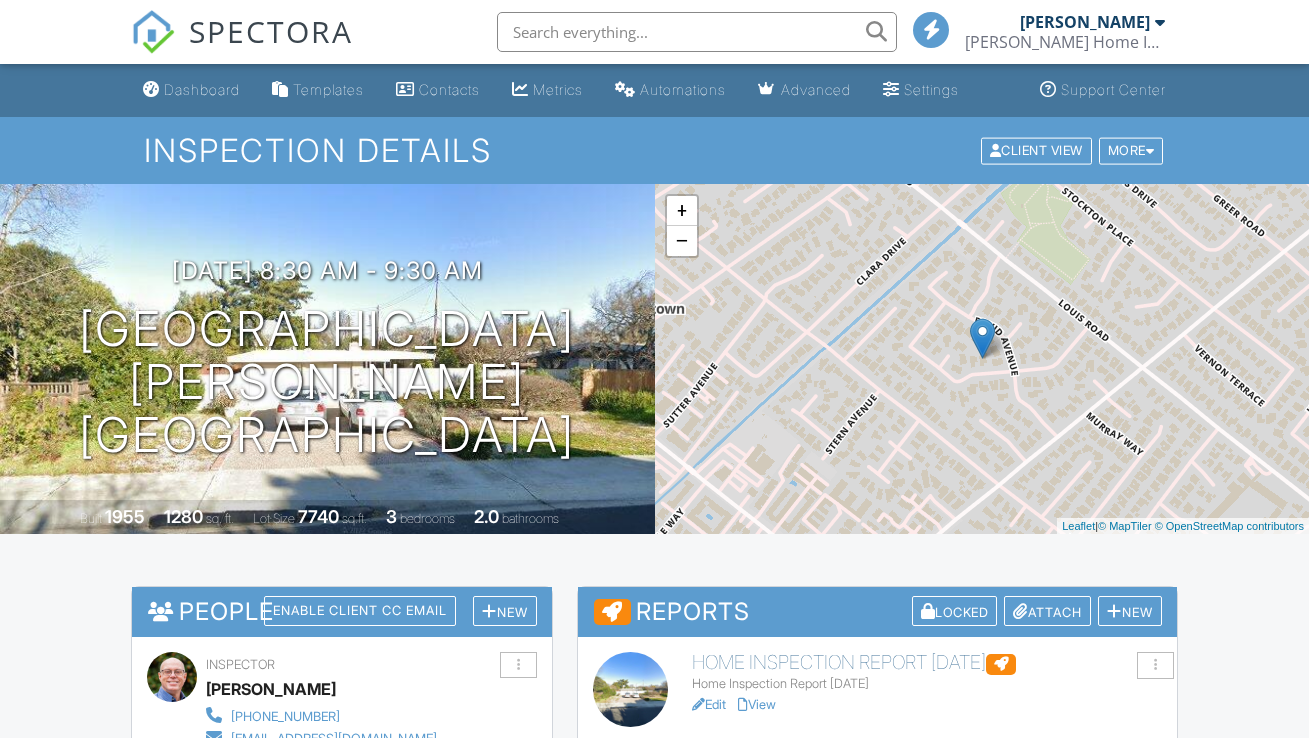 scroll, scrollTop: 363, scrollLeft: 0, axis: vertical 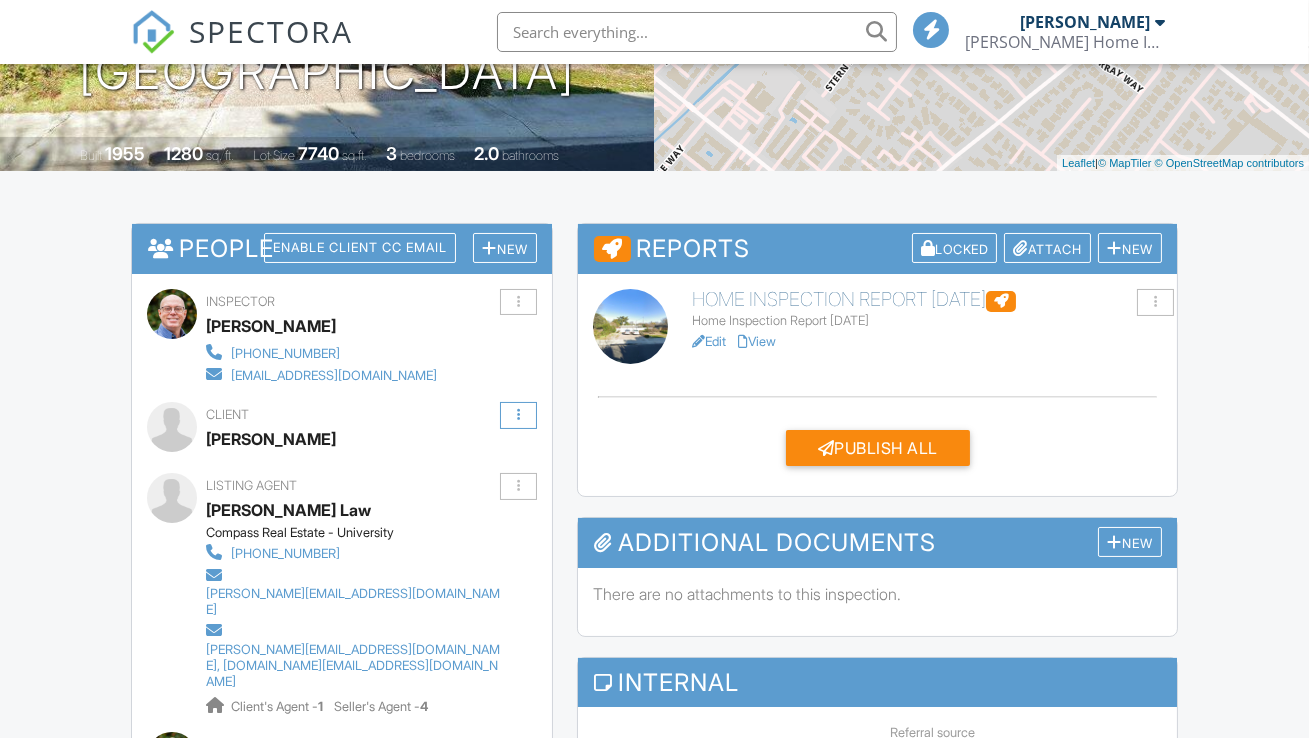 click at bounding box center (518, 415) 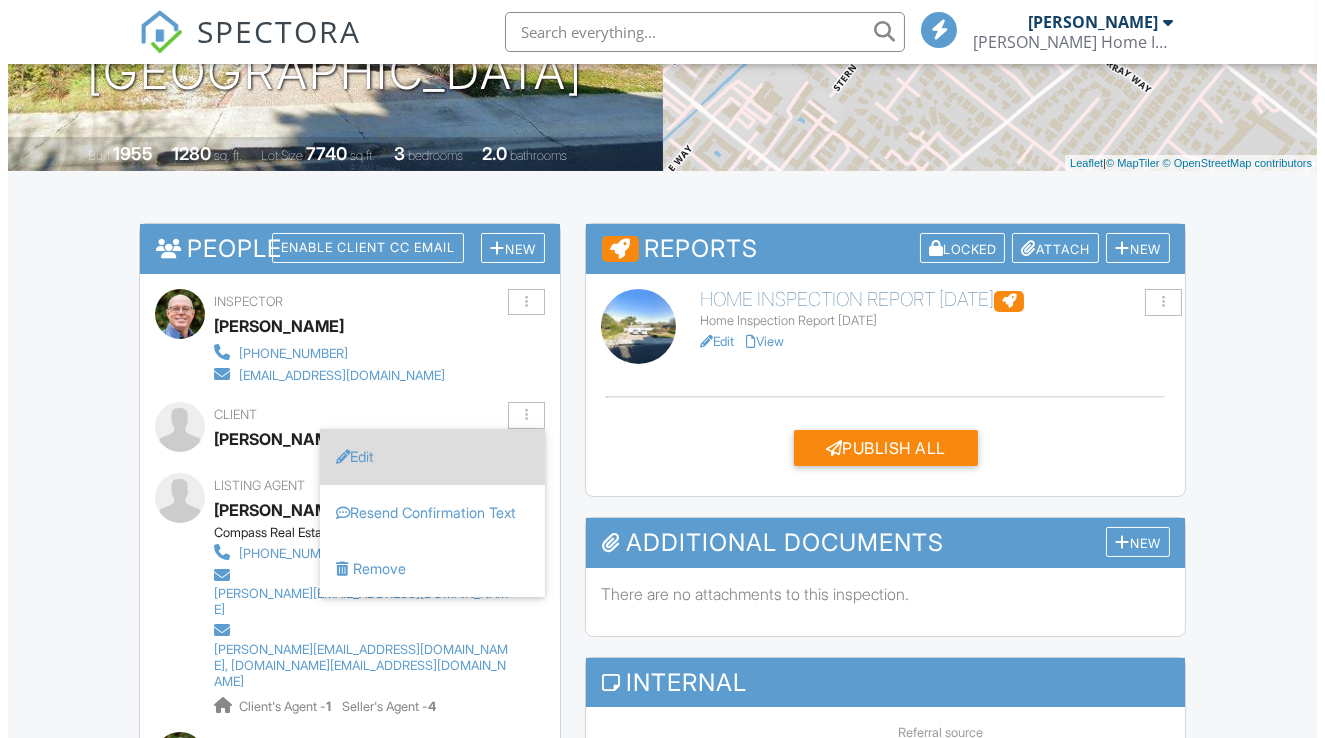 scroll, scrollTop: 0, scrollLeft: 0, axis: both 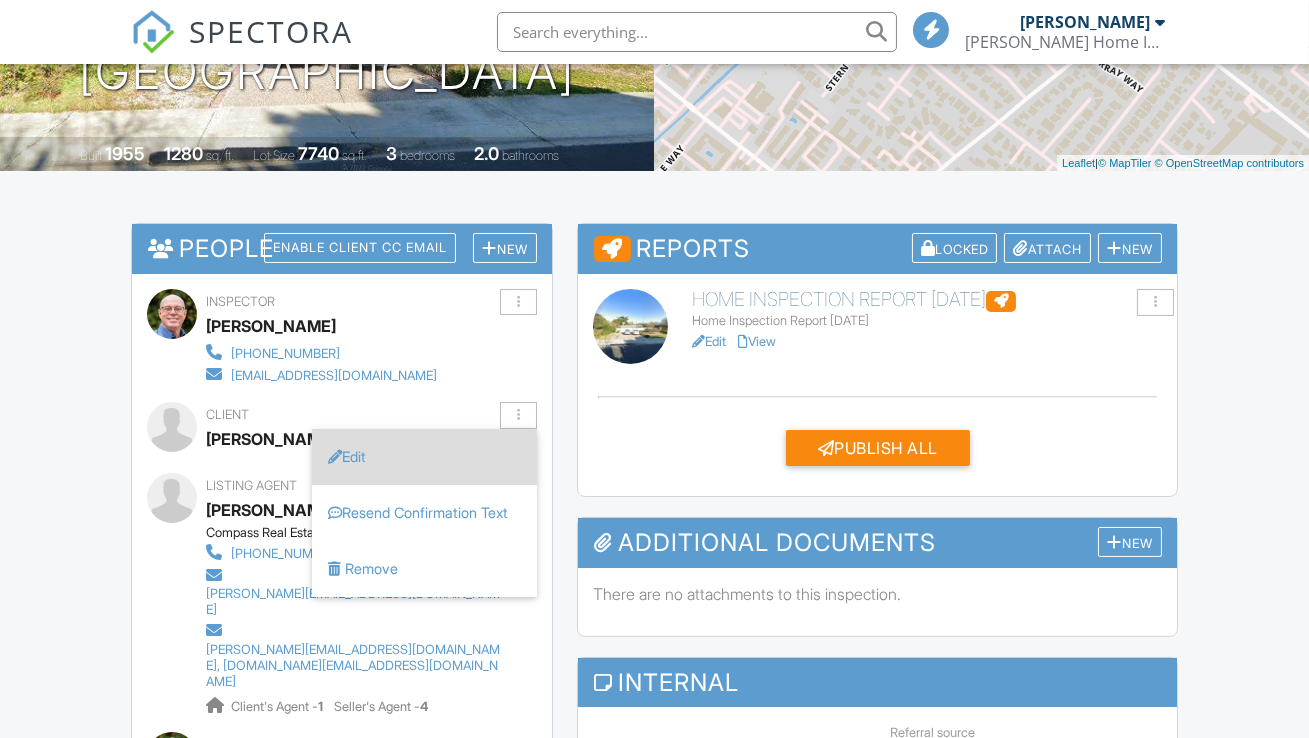 click on "Edit" at bounding box center [424, 457] 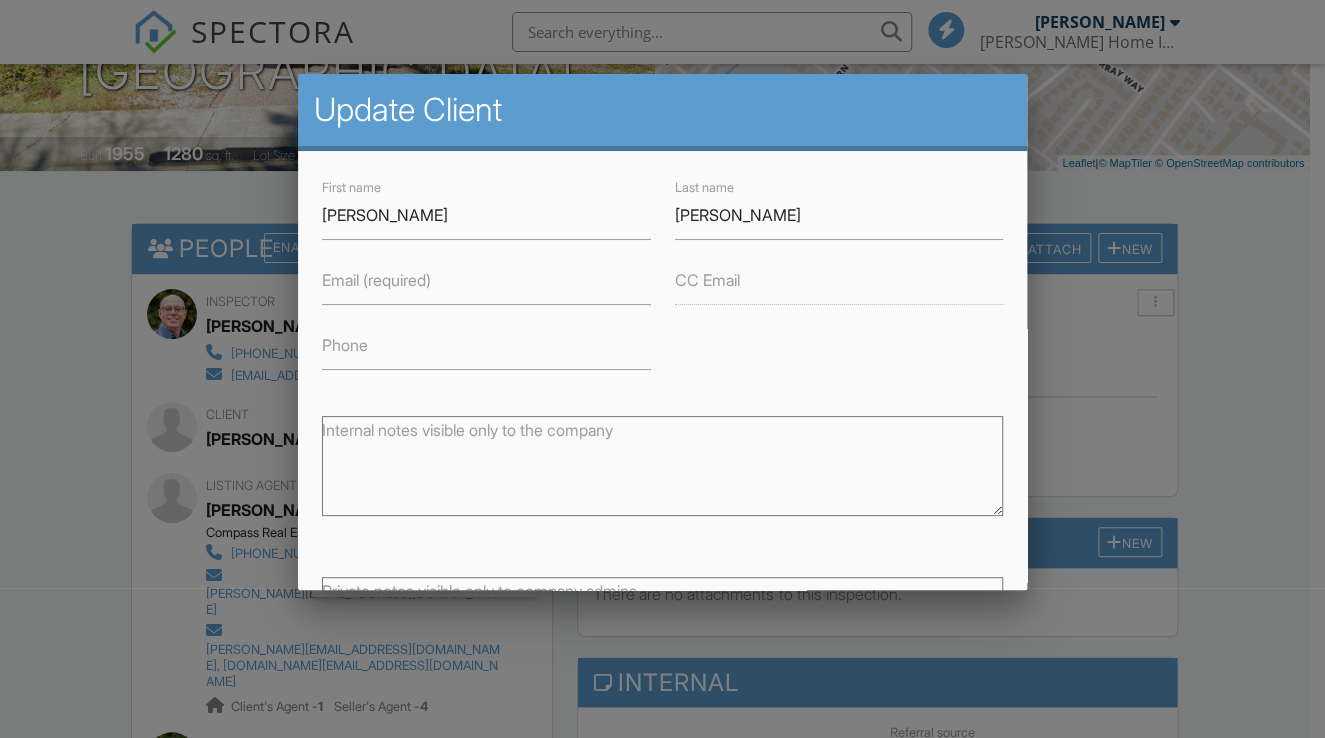 click on "Email (required)" at bounding box center [376, 280] 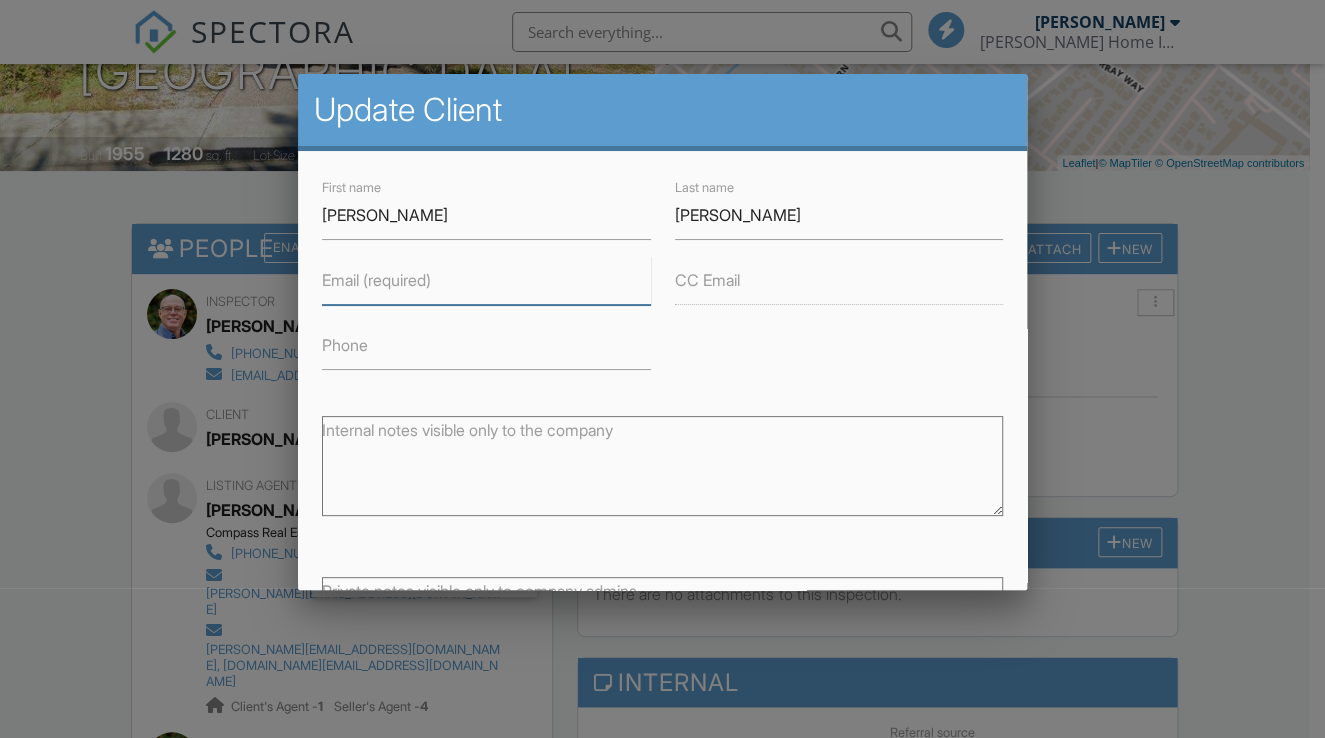 click on "Email (required)" at bounding box center (486, 280) 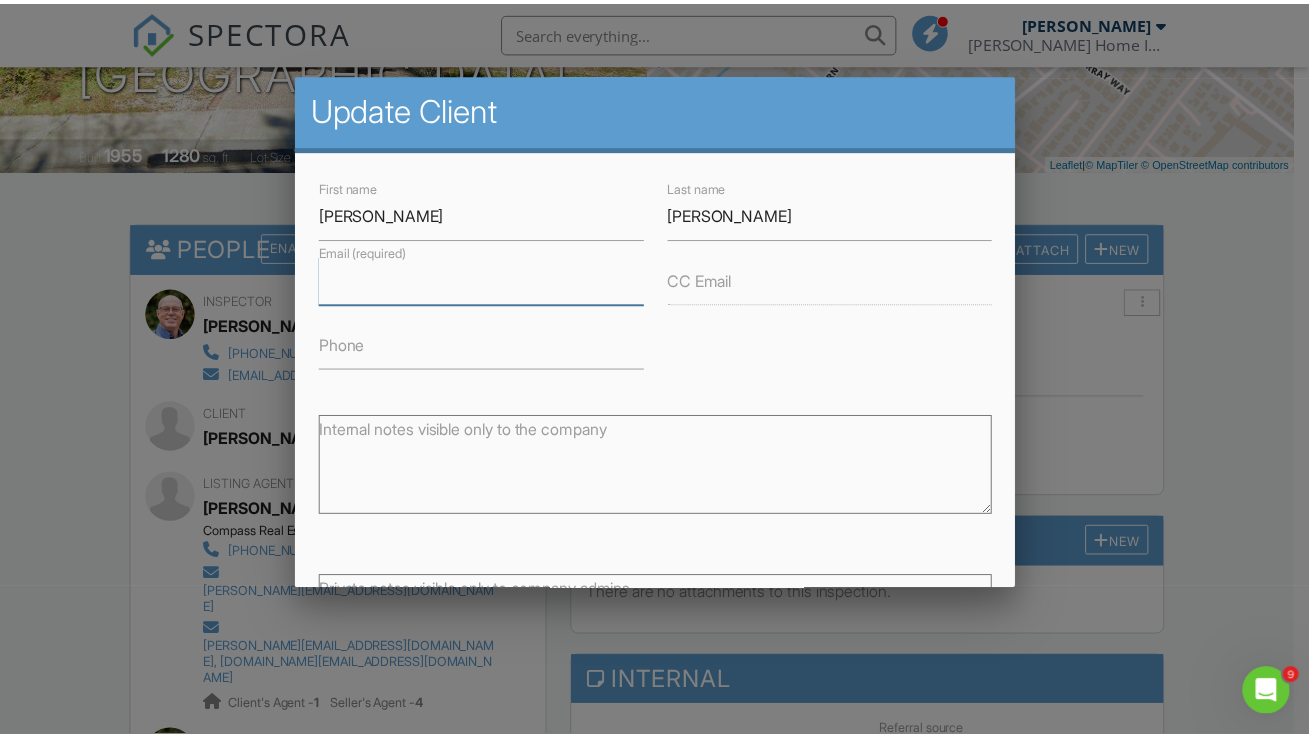 scroll, scrollTop: 0, scrollLeft: 0, axis: both 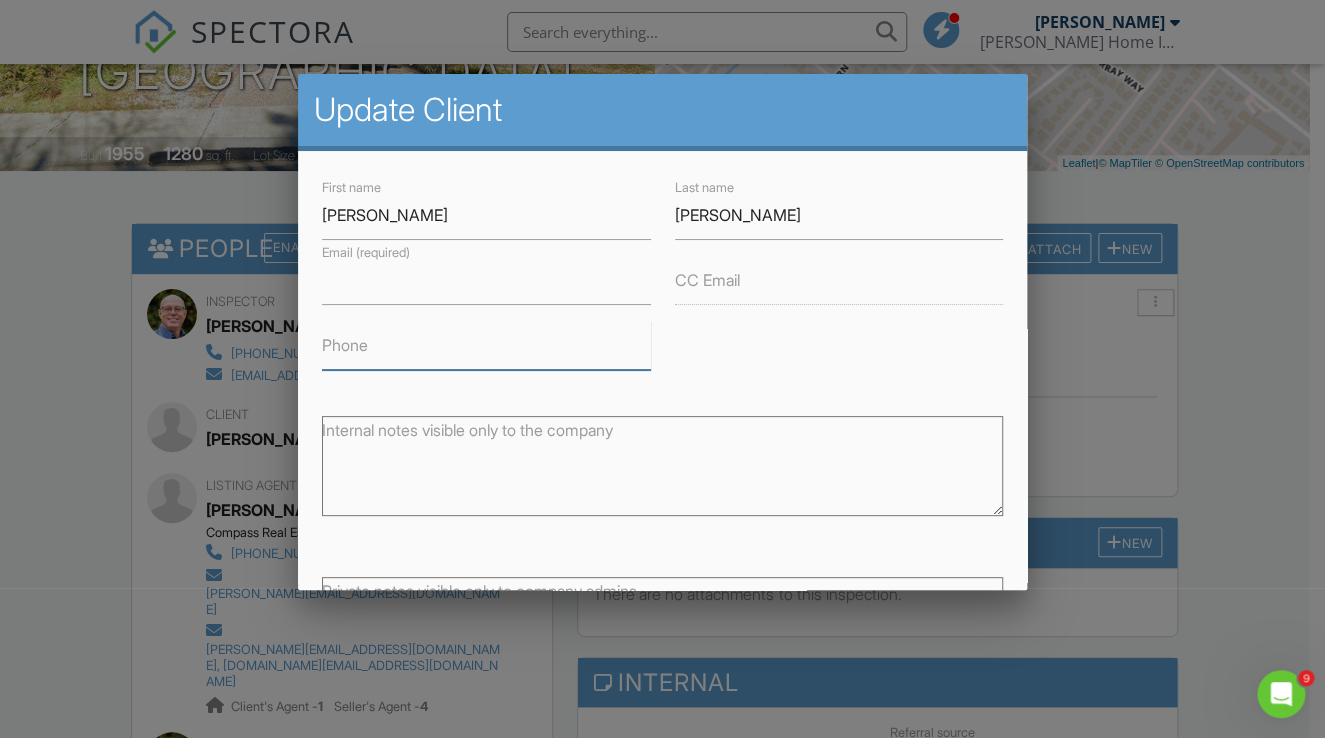 click on "Phone" at bounding box center (486, 345) 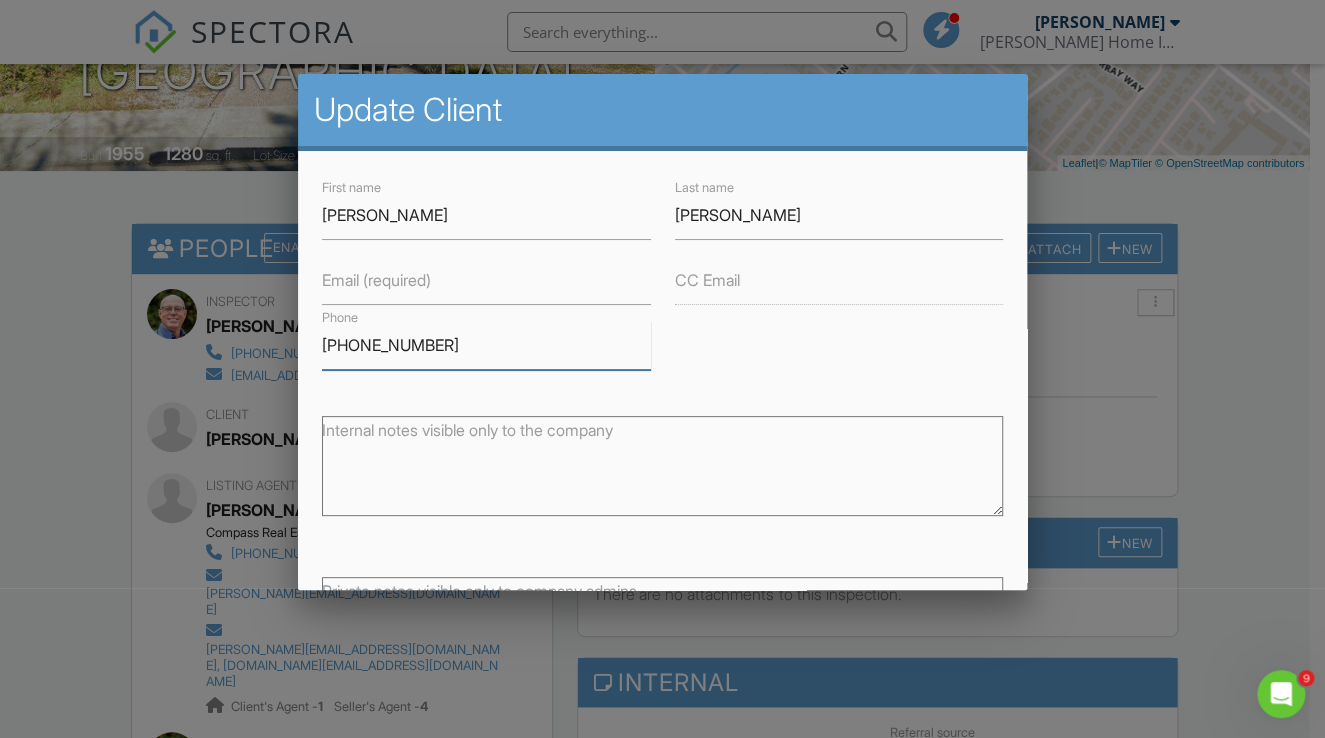 type on "650-561-4873" 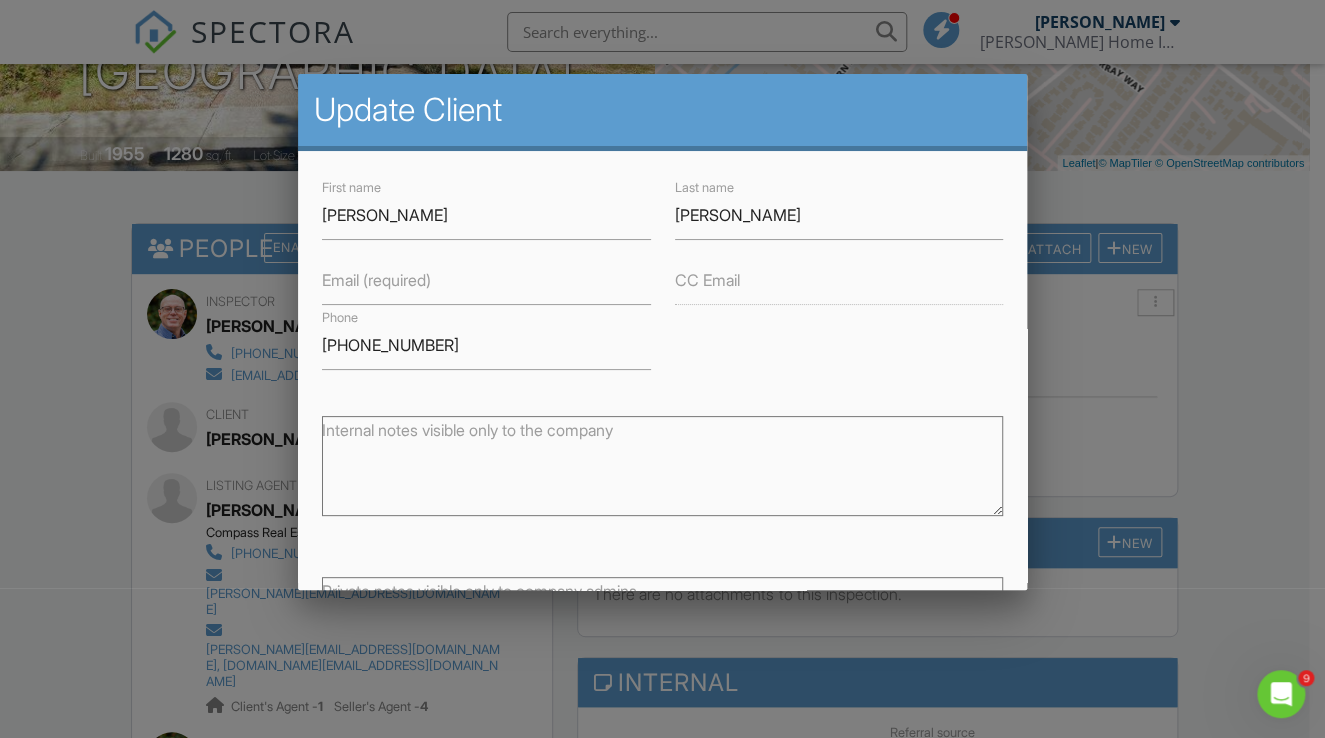 click on "Email (required)" at bounding box center (376, 280) 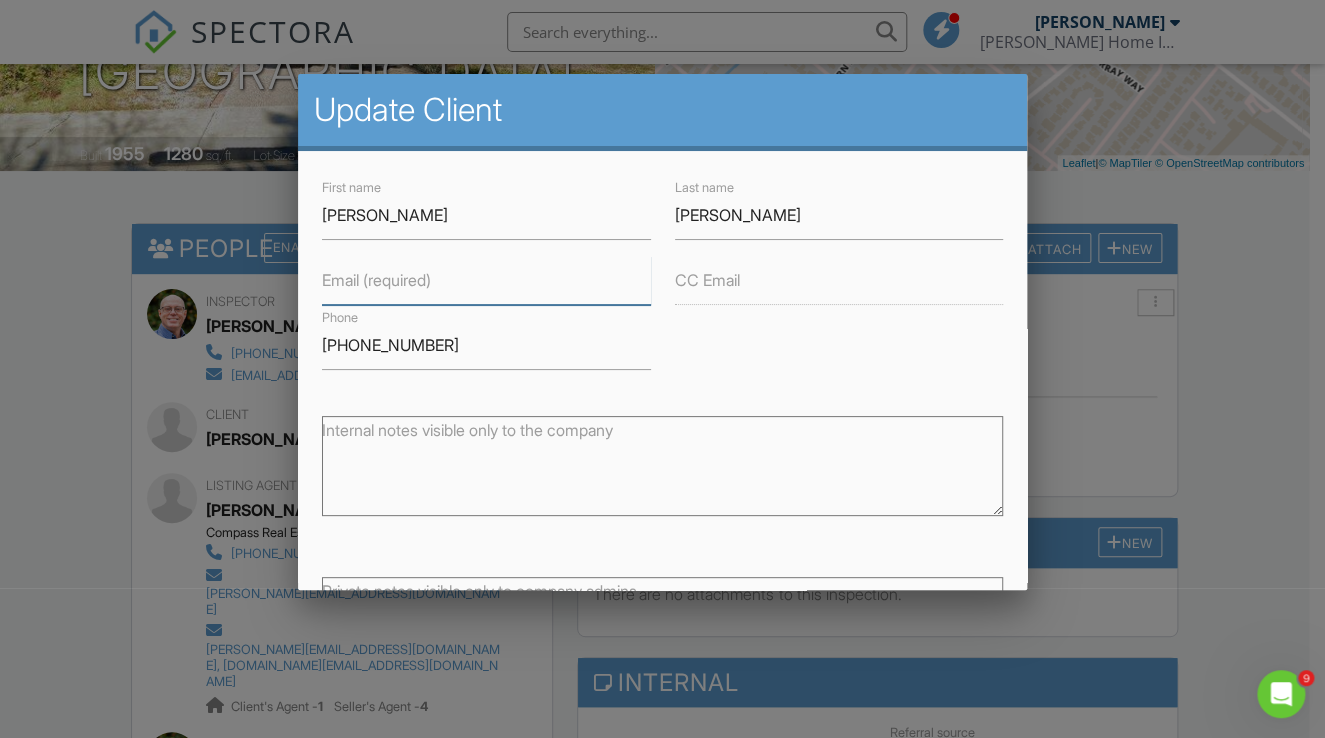 click on "Email (required)" at bounding box center (486, 280) 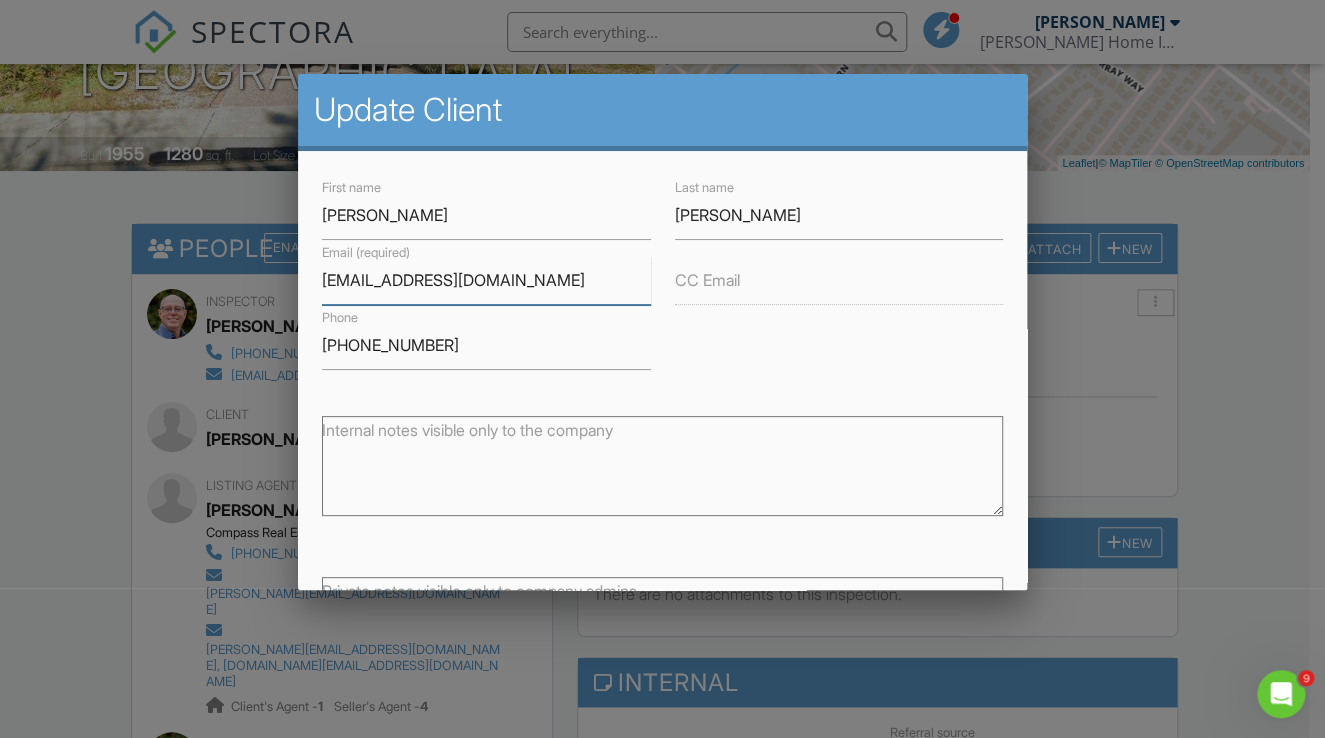 type on "piivanoff@seanet.com" 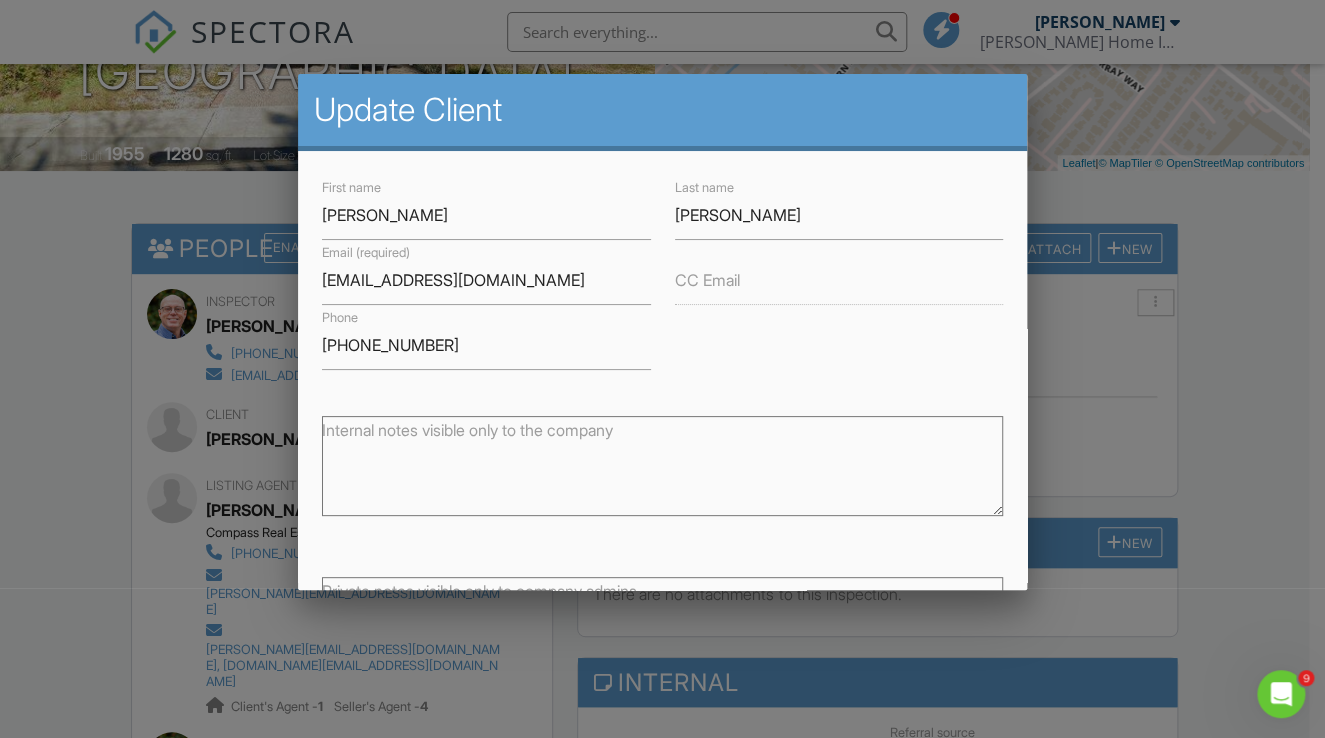 click on "First name
Peter
Last name
Ivanoff
Email (required)
piivanoff@seanet.com
CC Email
Phone
650-561-4873" at bounding box center [662, 272] 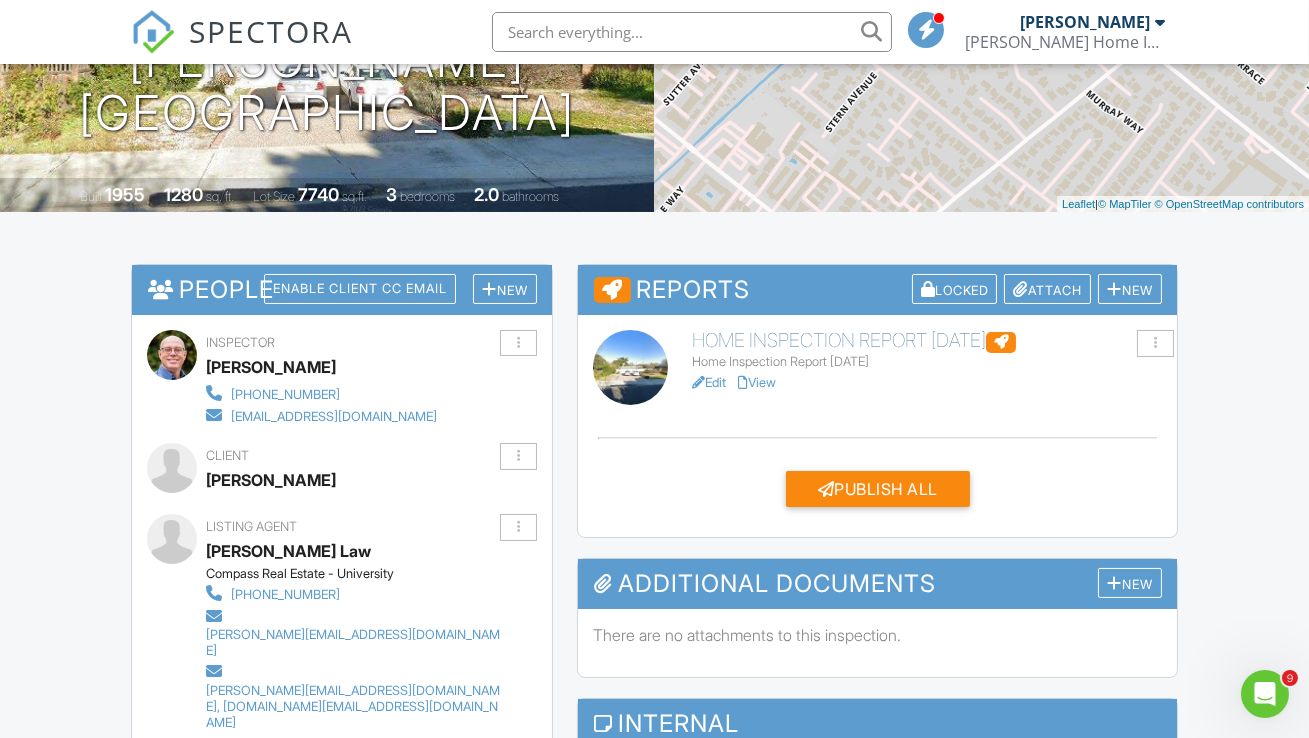 scroll, scrollTop: 272, scrollLeft: 0, axis: vertical 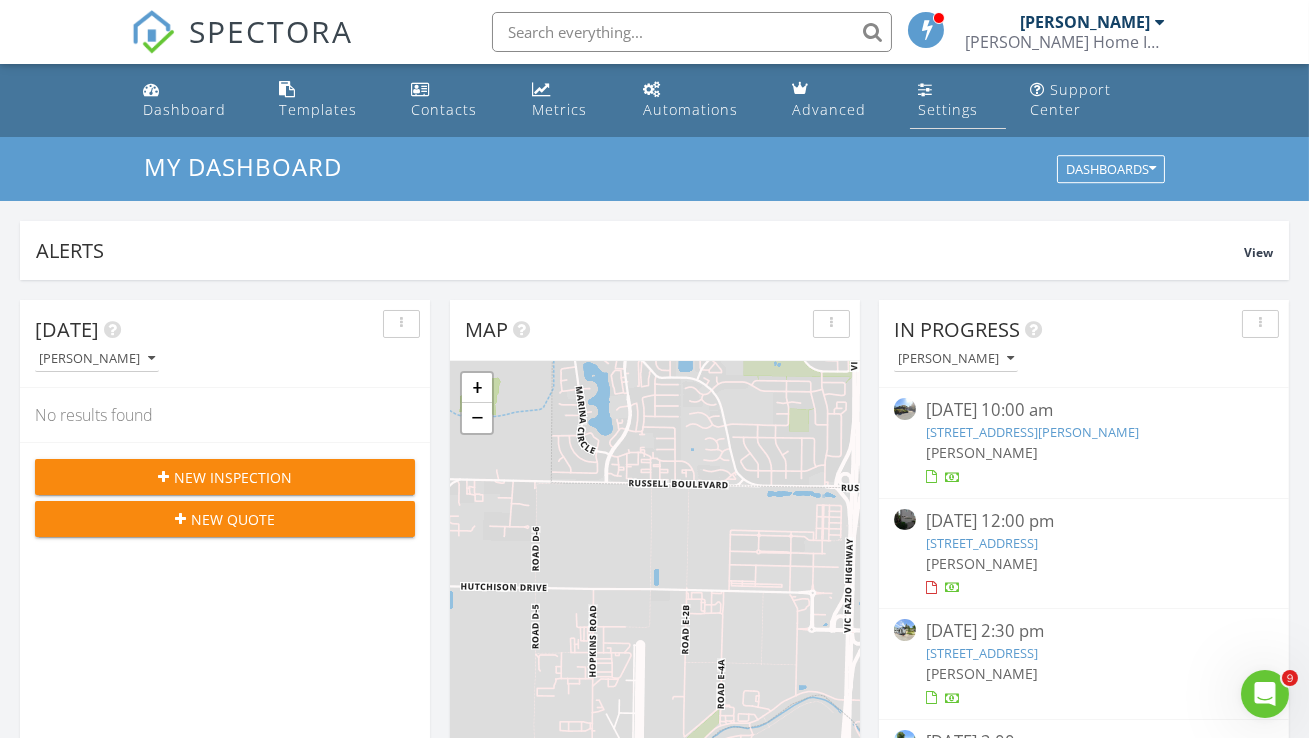 click on "Settings" at bounding box center [948, 109] 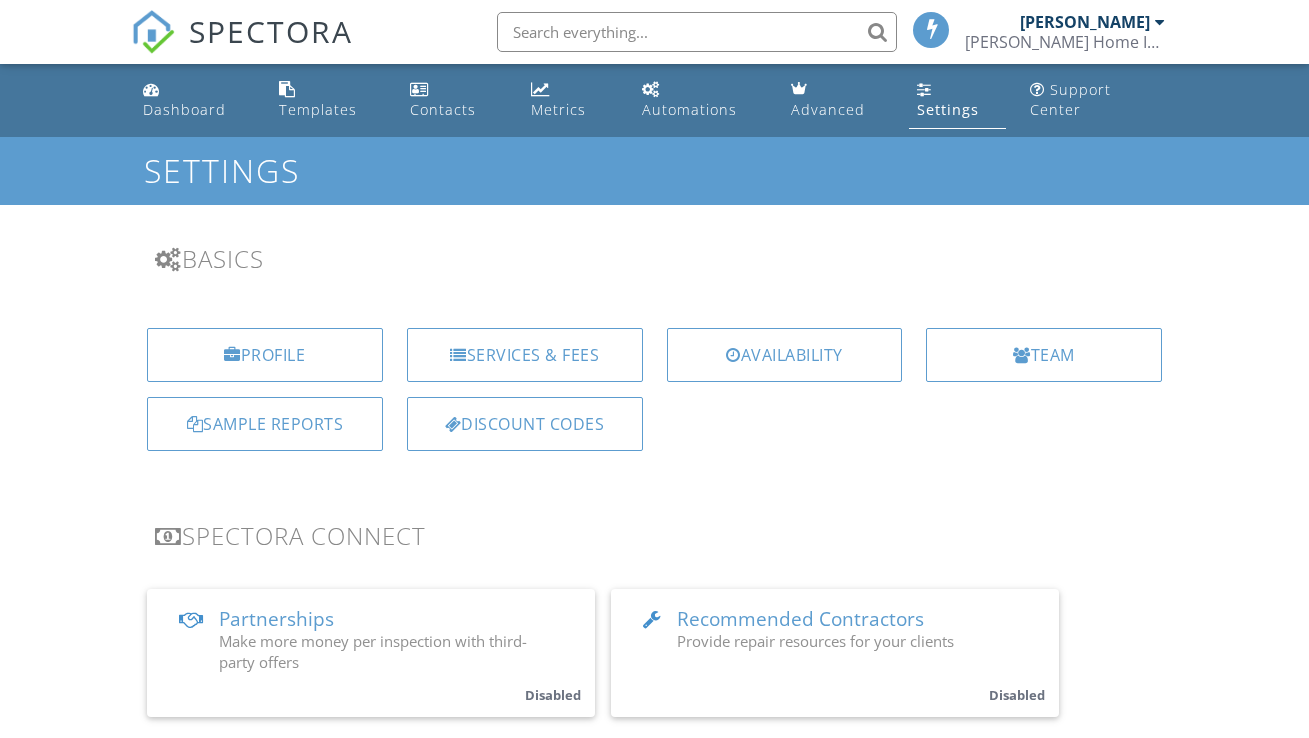 scroll, scrollTop: 0, scrollLeft: 0, axis: both 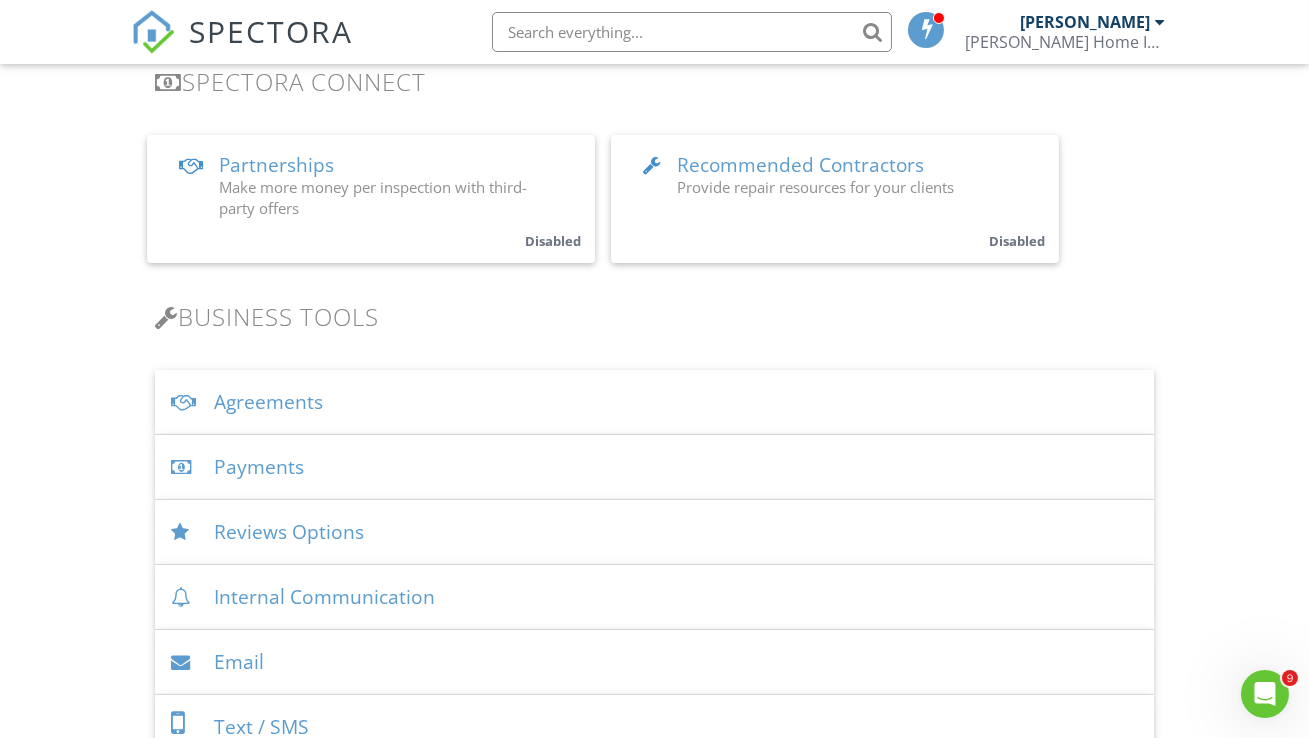 click on "Payments" at bounding box center [654, 467] 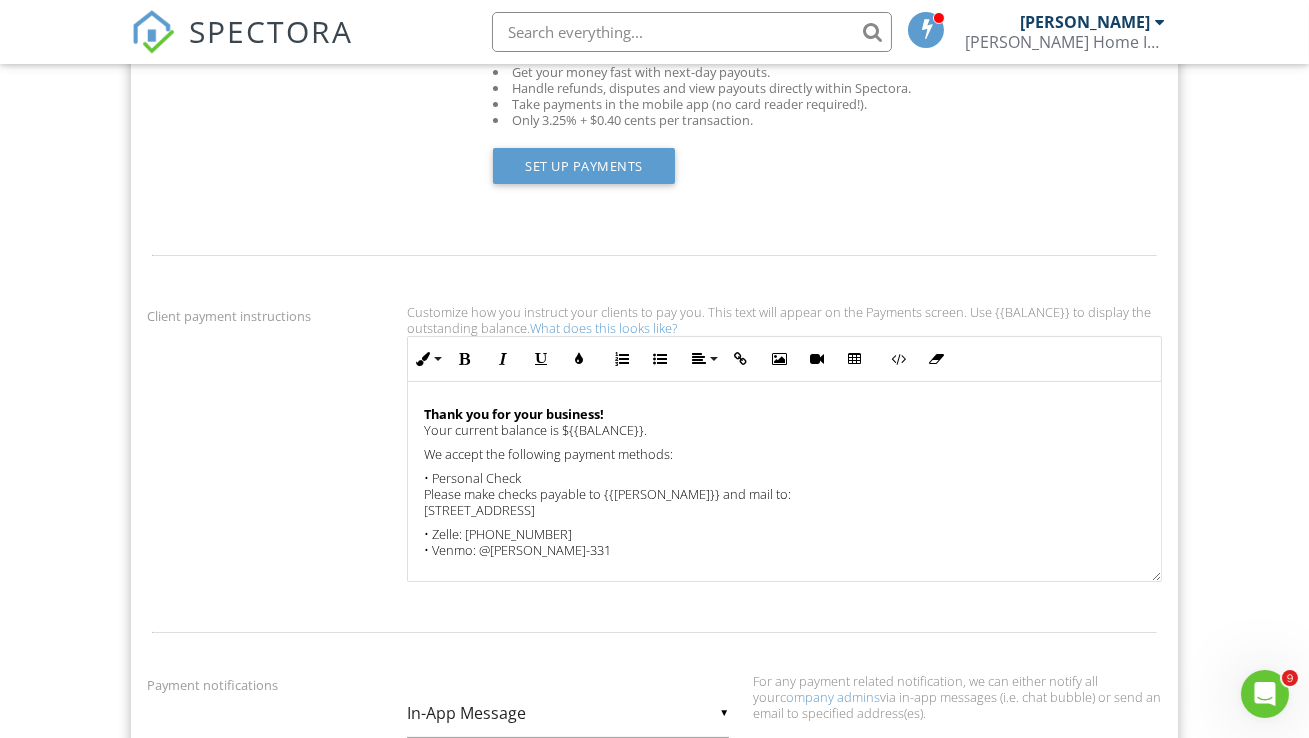 scroll, scrollTop: 1000, scrollLeft: 0, axis: vertical 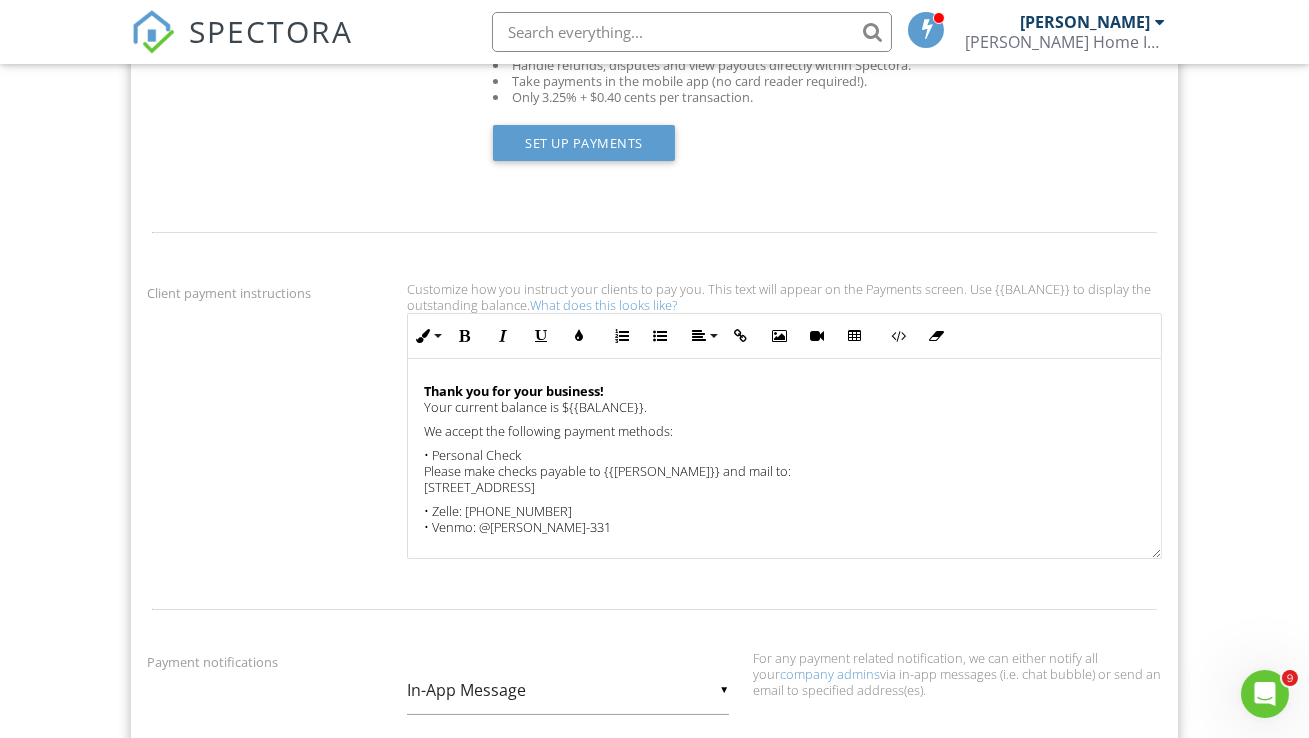 click on "• Zelle: (408) 774-1900 • Venmo: @David-Thompson-331" at bounding box center [784, 519] 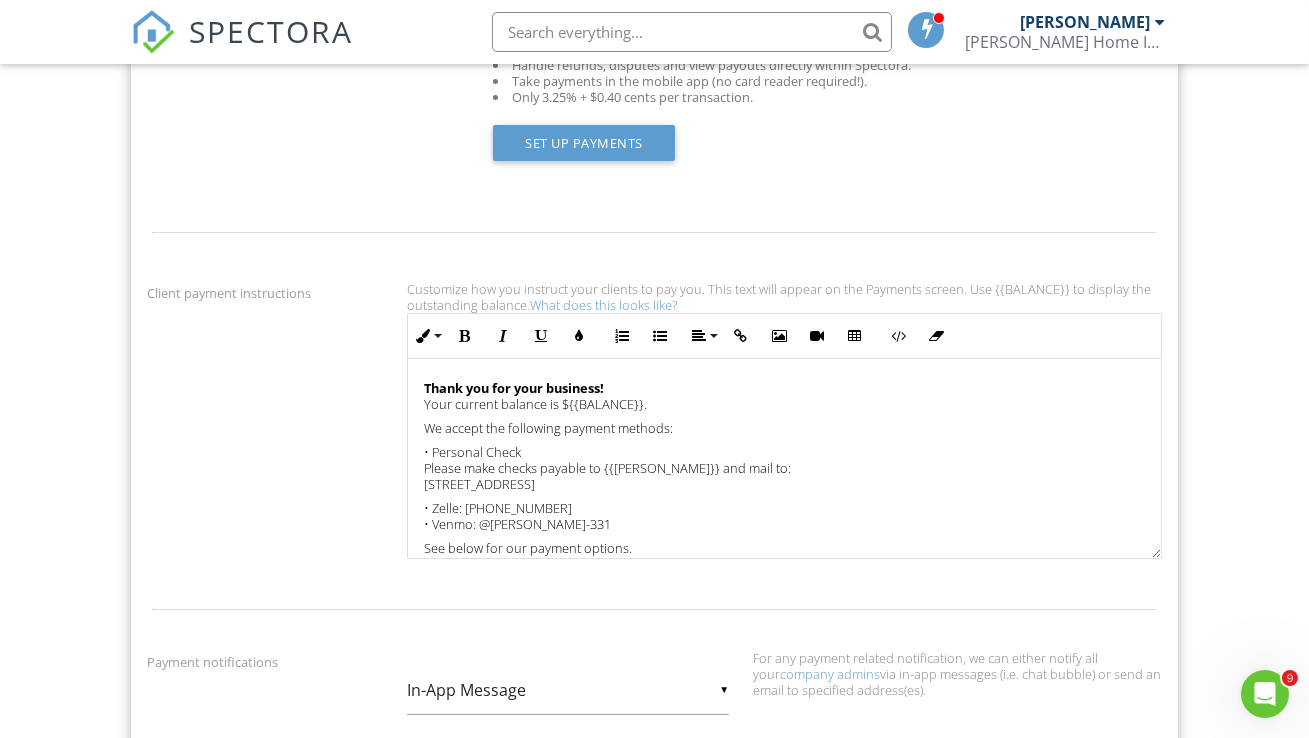 scroll, scrollTop: 99, scrollLeft: 0, axis: vertical 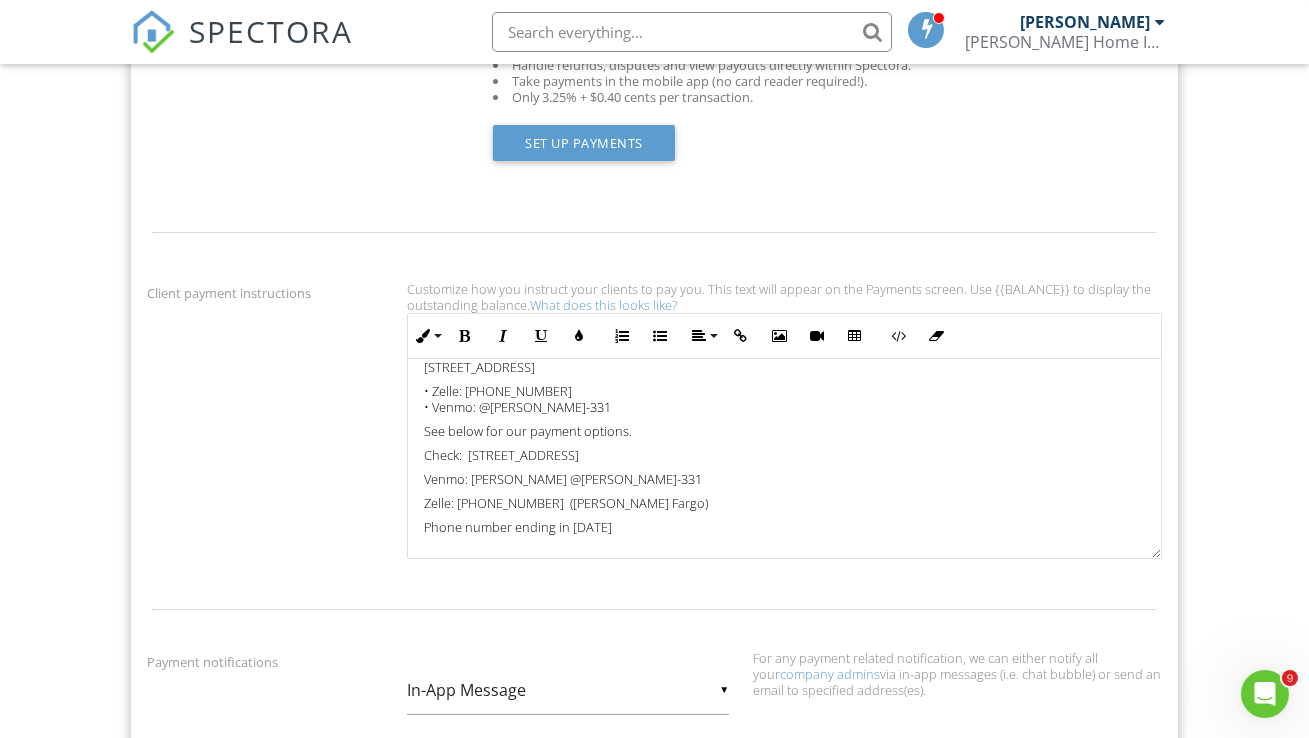 drag, startPoint x: 611, startPoint y: 526, endPoint x: 420, endPoint y: 486, distance: 195.14354 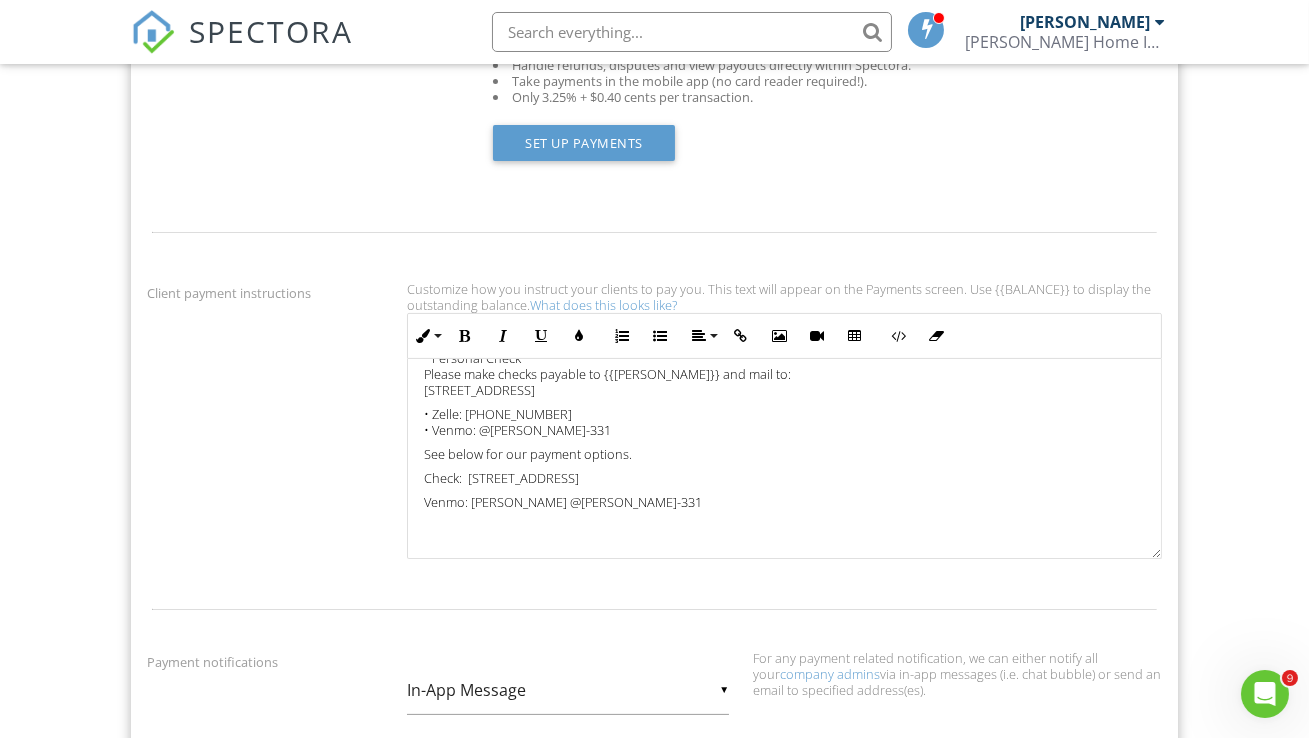 scroll, scrollTop: 97, scrollLeft: 0, axis: vertical 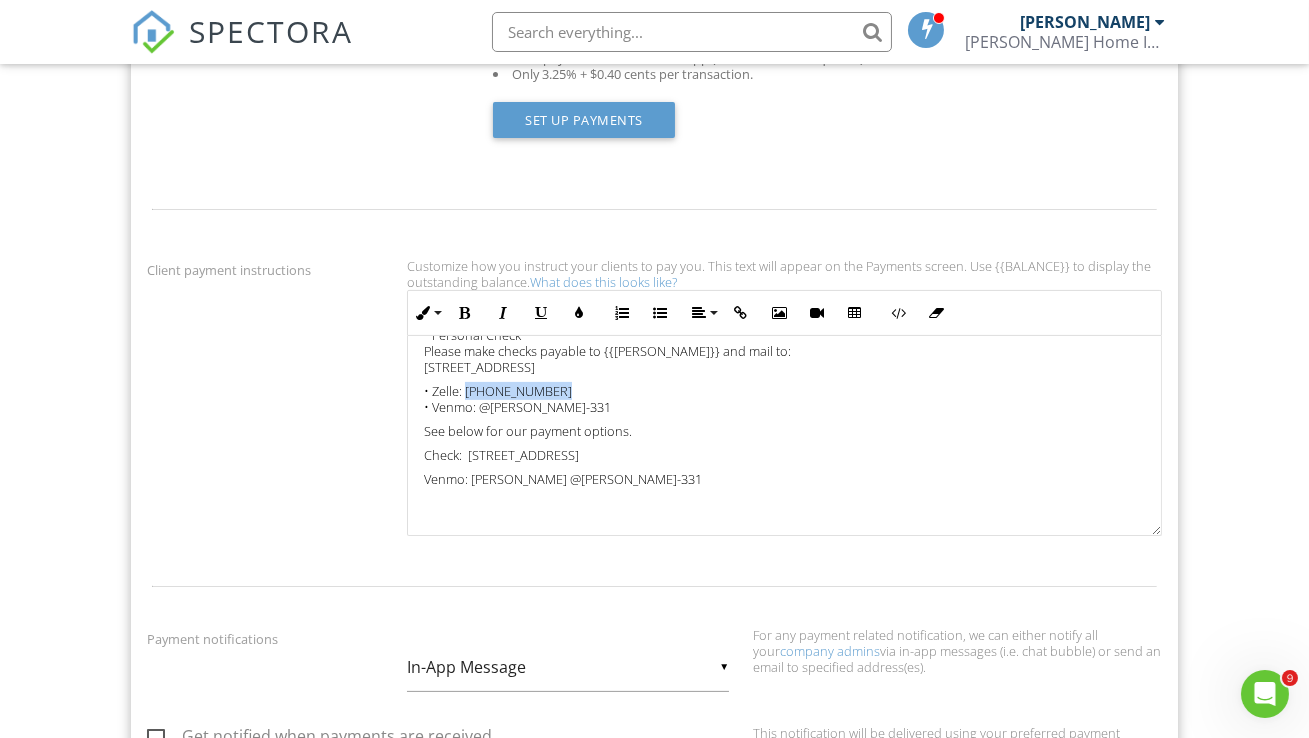 drag, startPoint x: 463, startPoint y: 369, endPoint x: 576, endPoint y: 373, distance: 113.07078 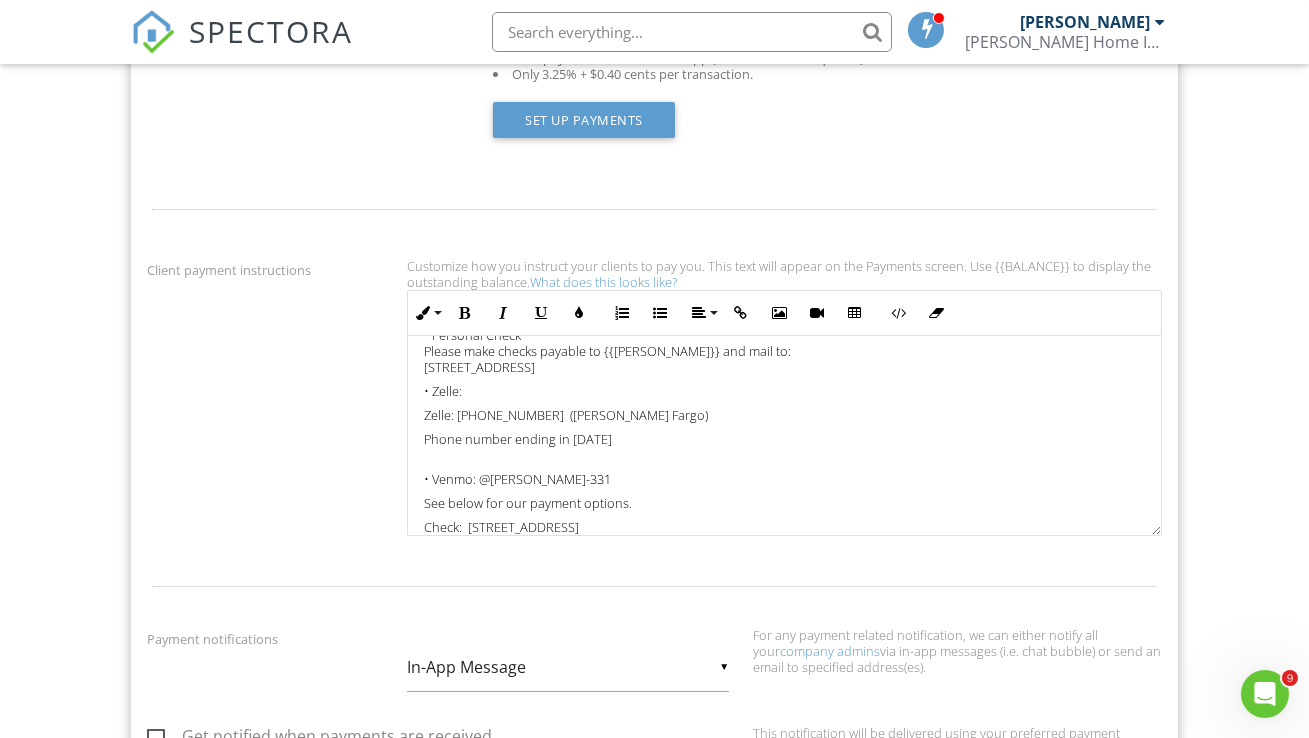 scroll, scrollTop: 120, scrollLeft: 0, axis: vertical 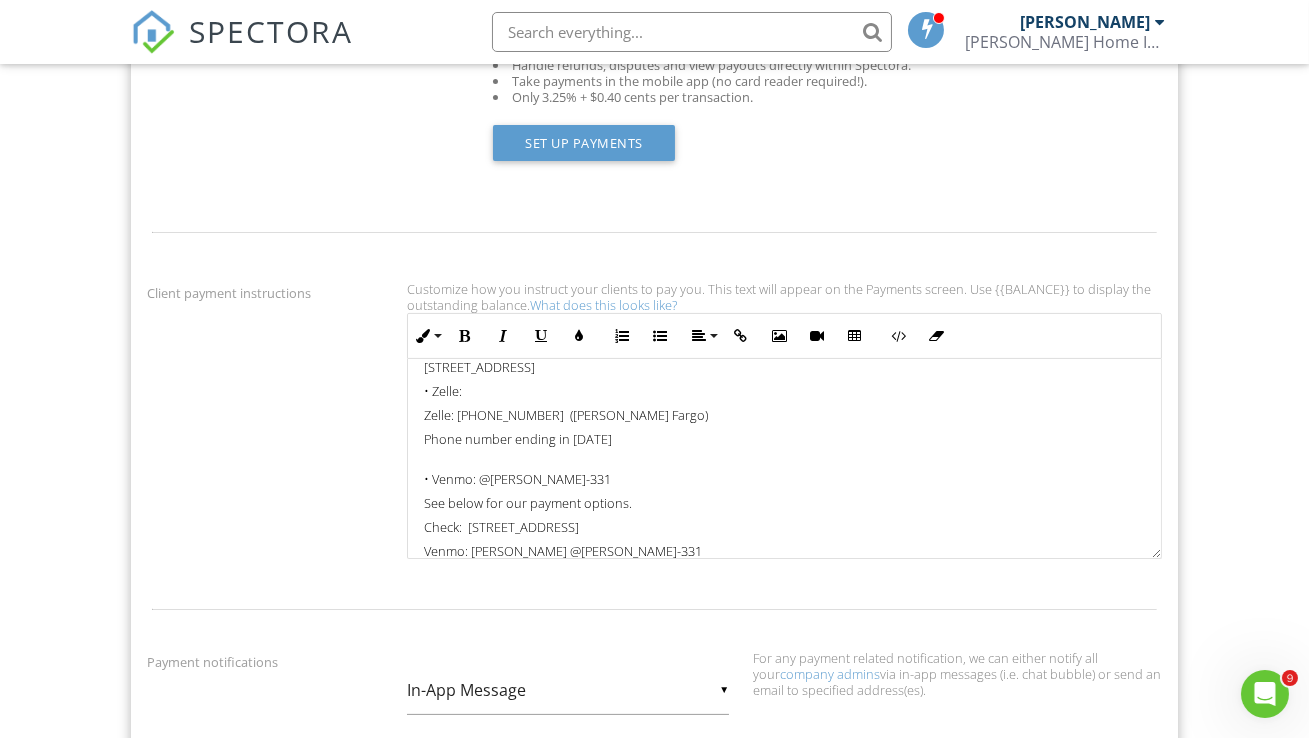 click on "Zelle: (408) 7741900  (Wells Fargo)" at bounding box center [784, 415] 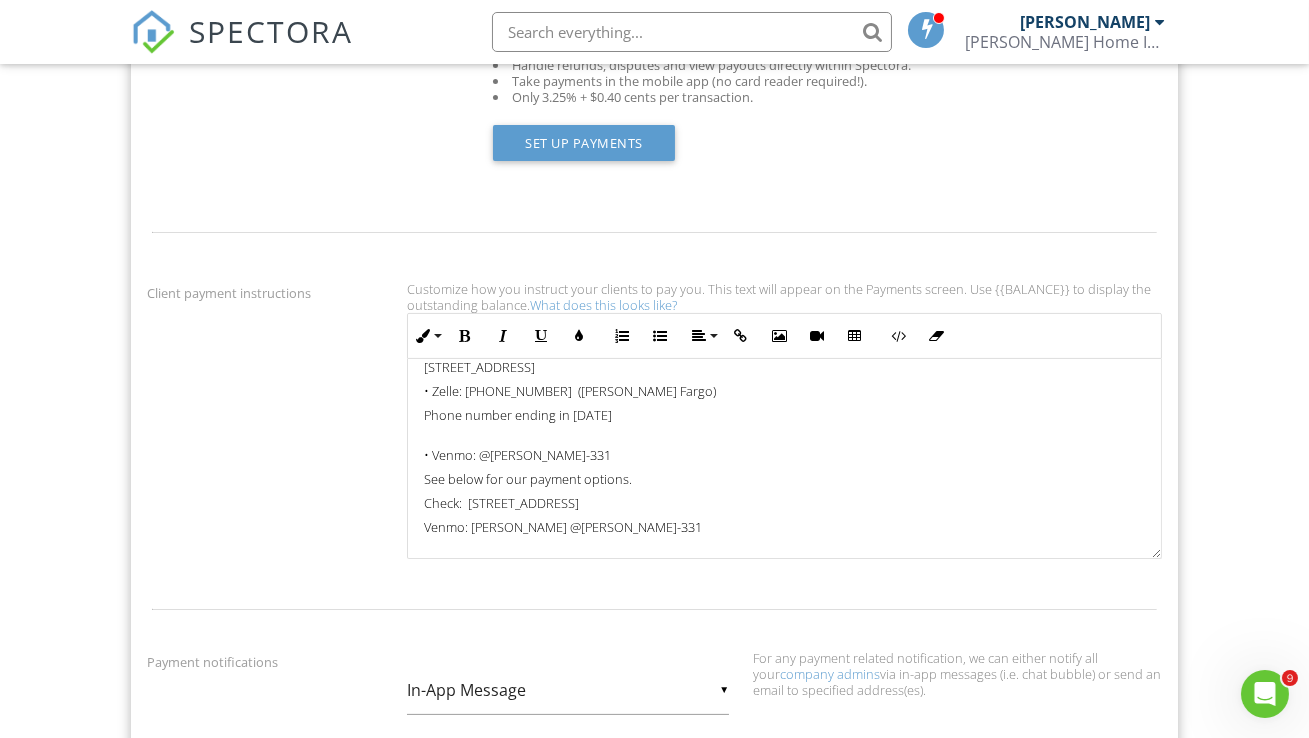 click on "• Personal Check Please make checks payable to {{David_Thompson}} and mail to: 339 University Avenue, Davis, CA 95616" at bounding box center (784, 351) 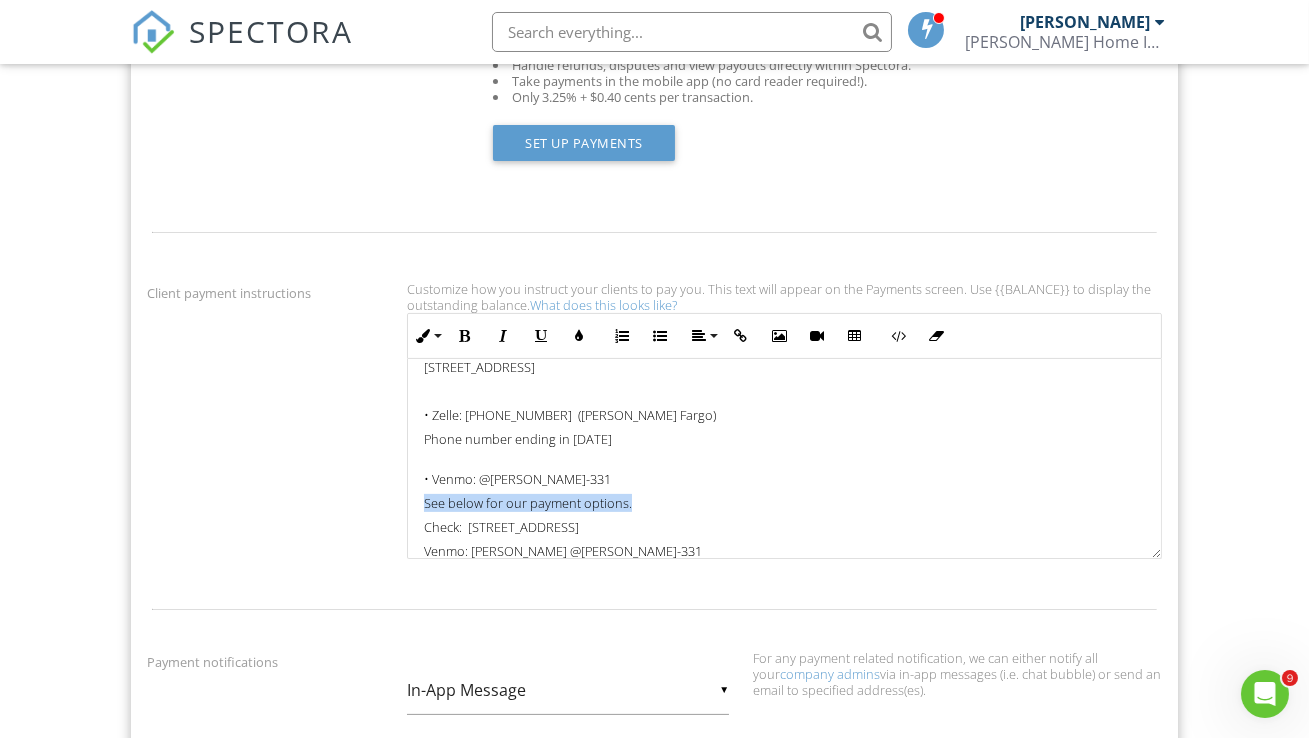 drag, startPoint x: 422, startPoint y: 481, endPoint x: 637, endPoint y: 481, distance: 215 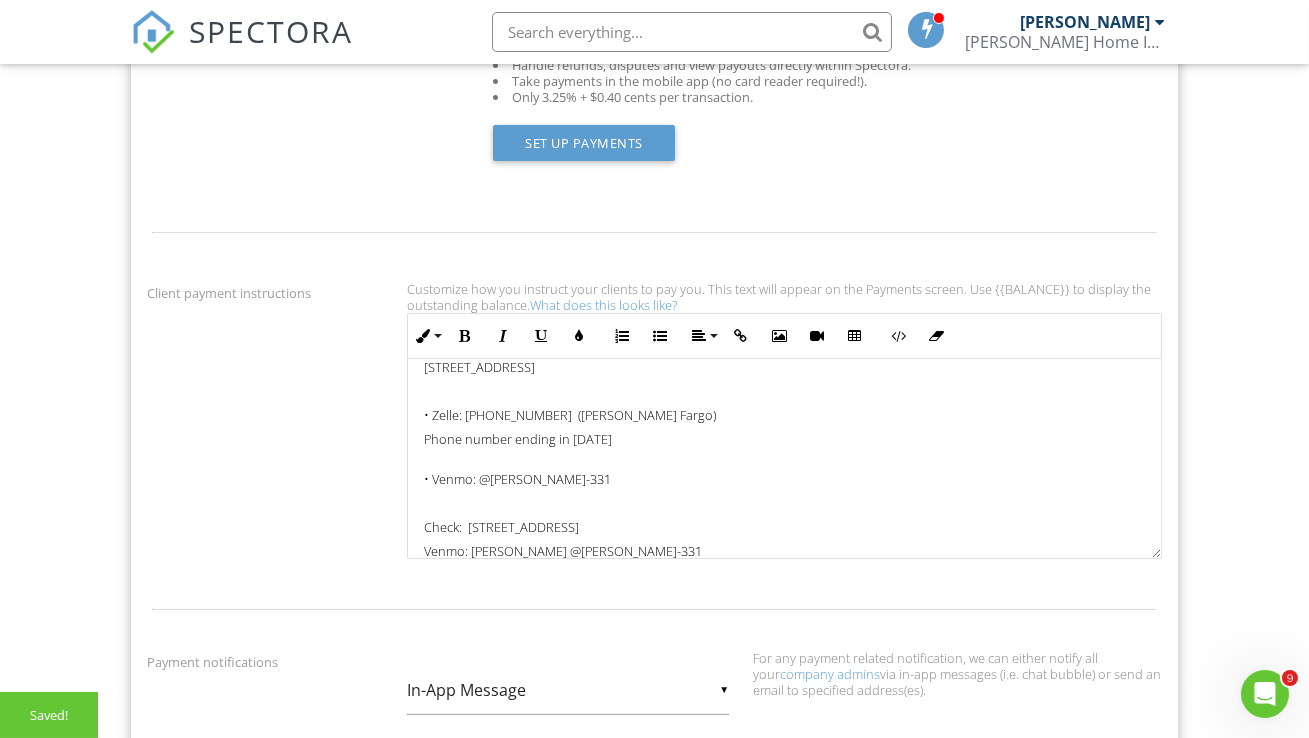 click on "• Venmo: @[PERSON_NAME]-331" at bounding box center [784, 471] 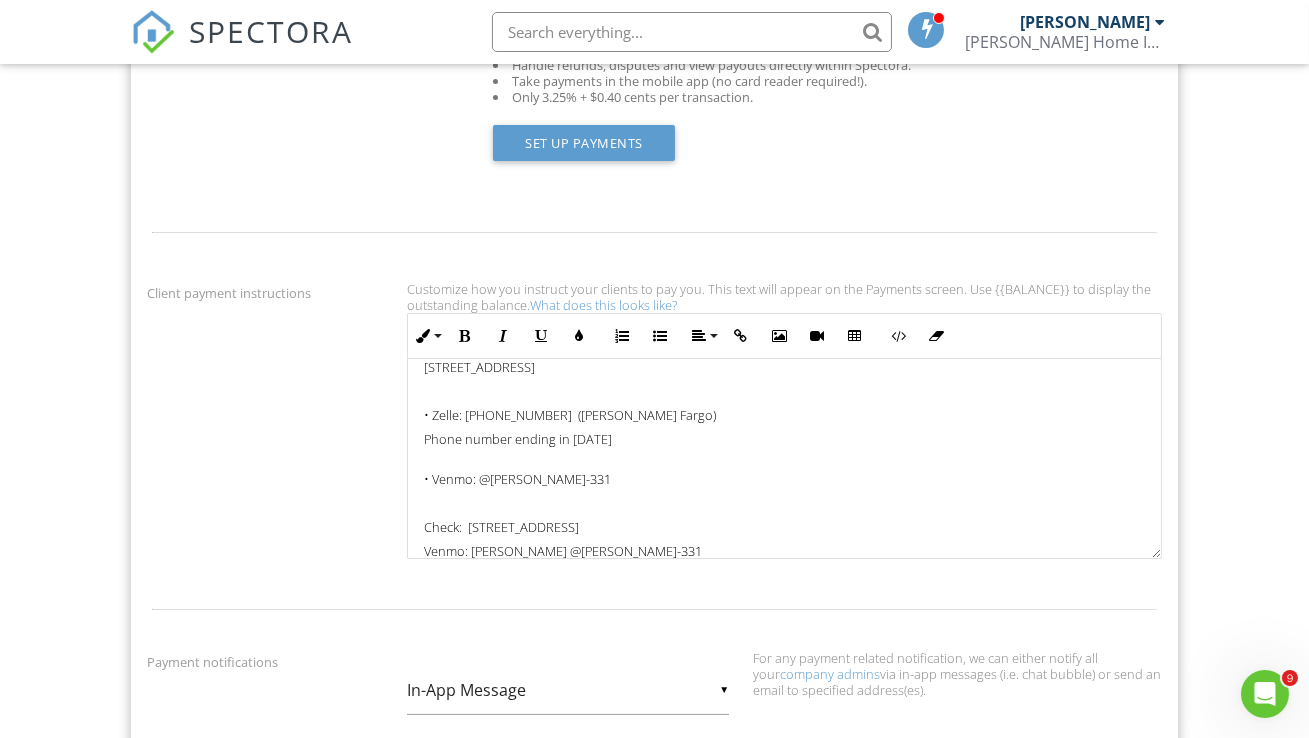 click on "• Venmo: @[PERSON_NAME]-331" at bounding box center (784, 471) 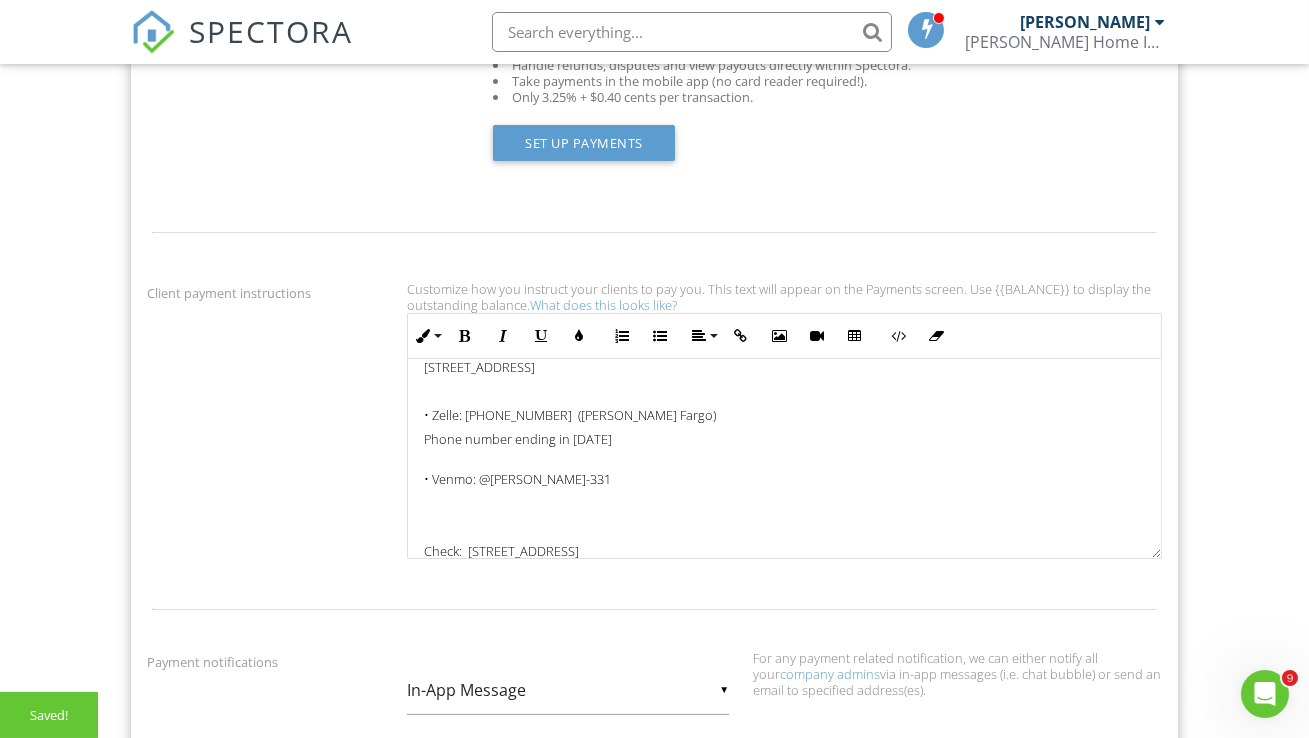 click on "• Venmo: @[PERSON_NAME]-331" at bounding box center (784, 471) 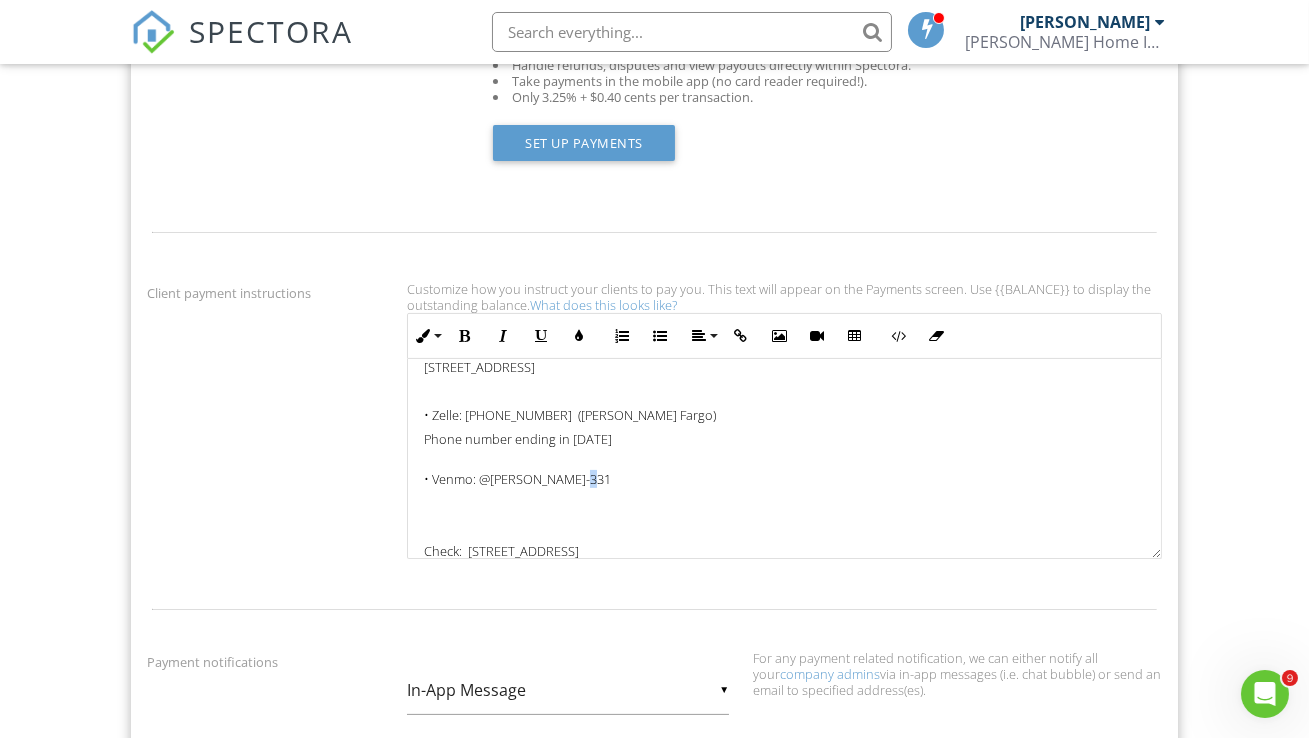 click on "• Venmo: @[PERSON_NAME]-331" at bounding box center [784, 471] 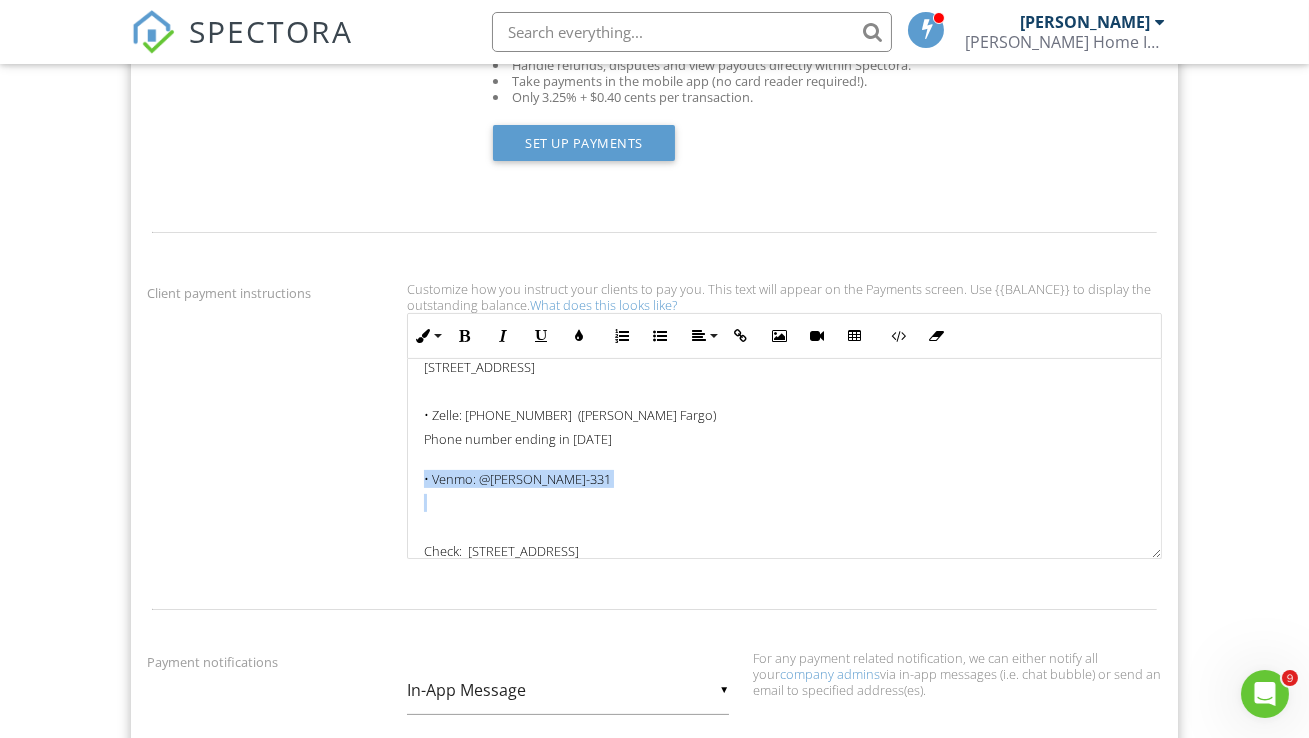 click on "• Venmo: @[PERSON_NAME]-331" at bounding box center [784, 471] 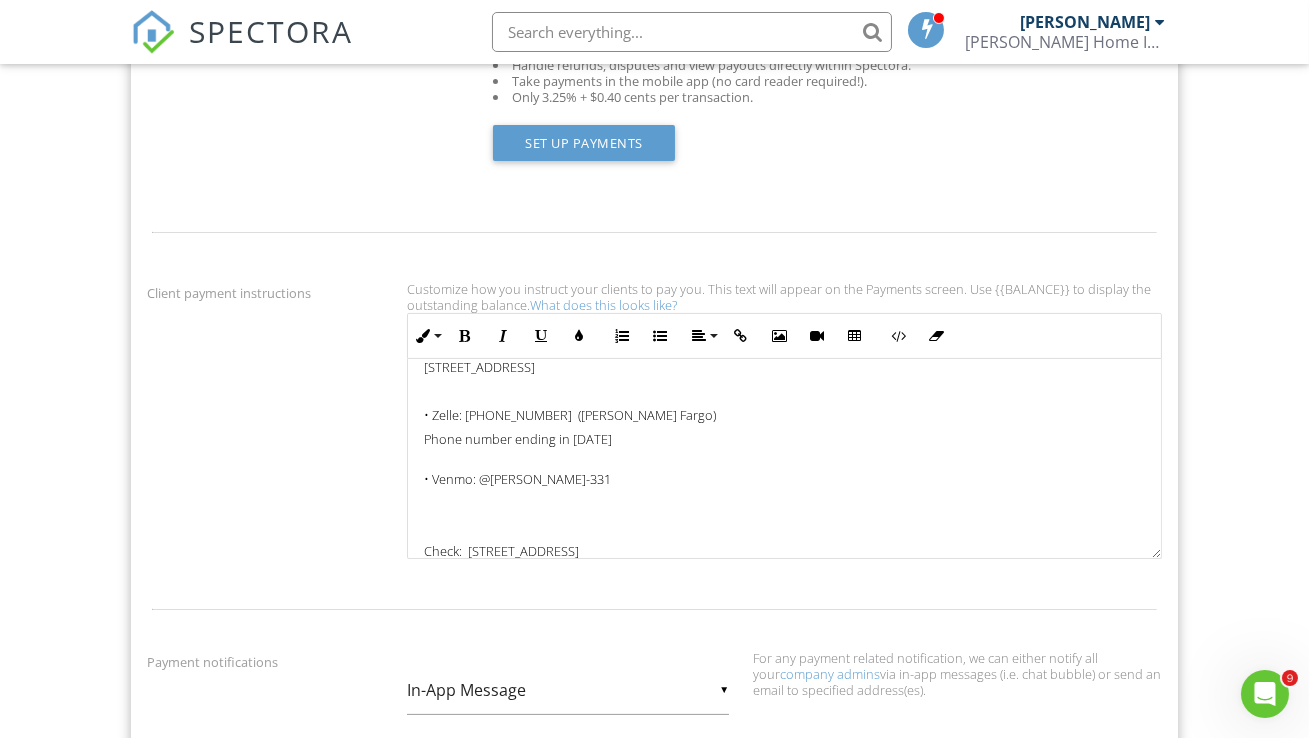 click at bounding box center [784, 527] 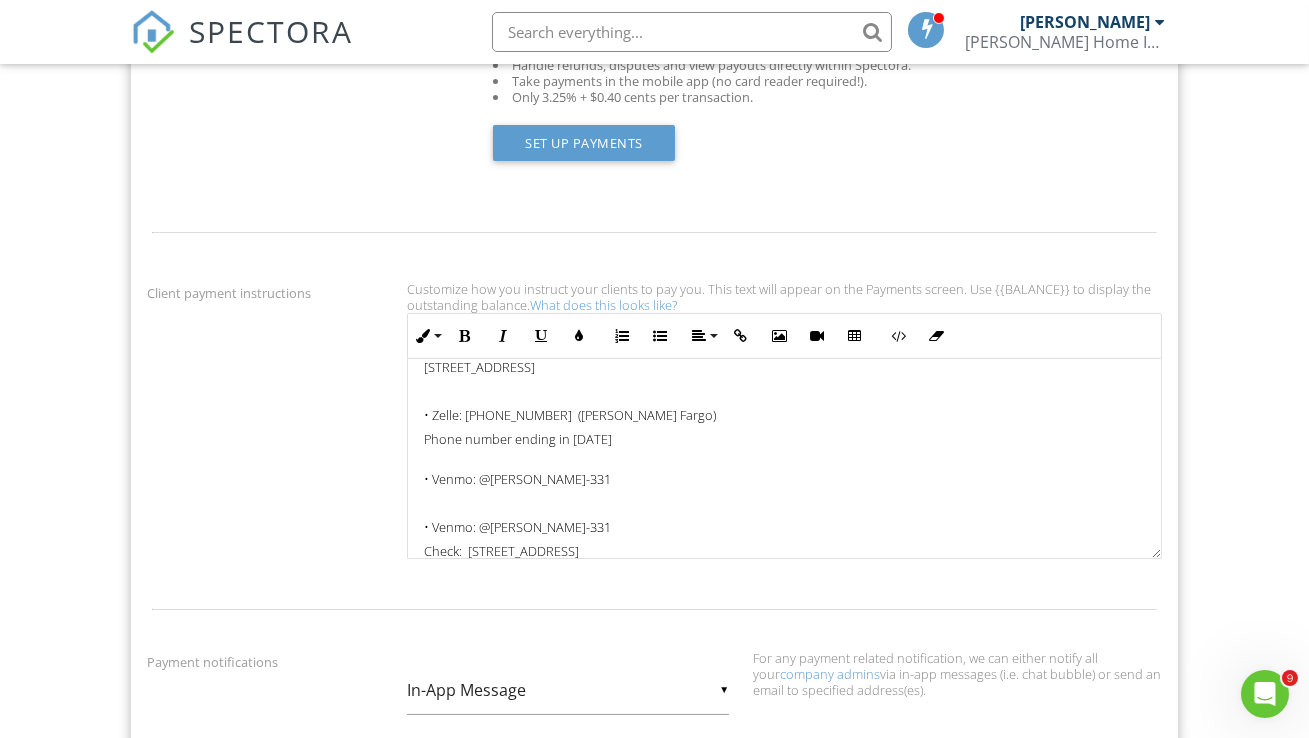 click on "Check:  339 University Ave, Davis, CA 95616" at bounding box center [784, 551] 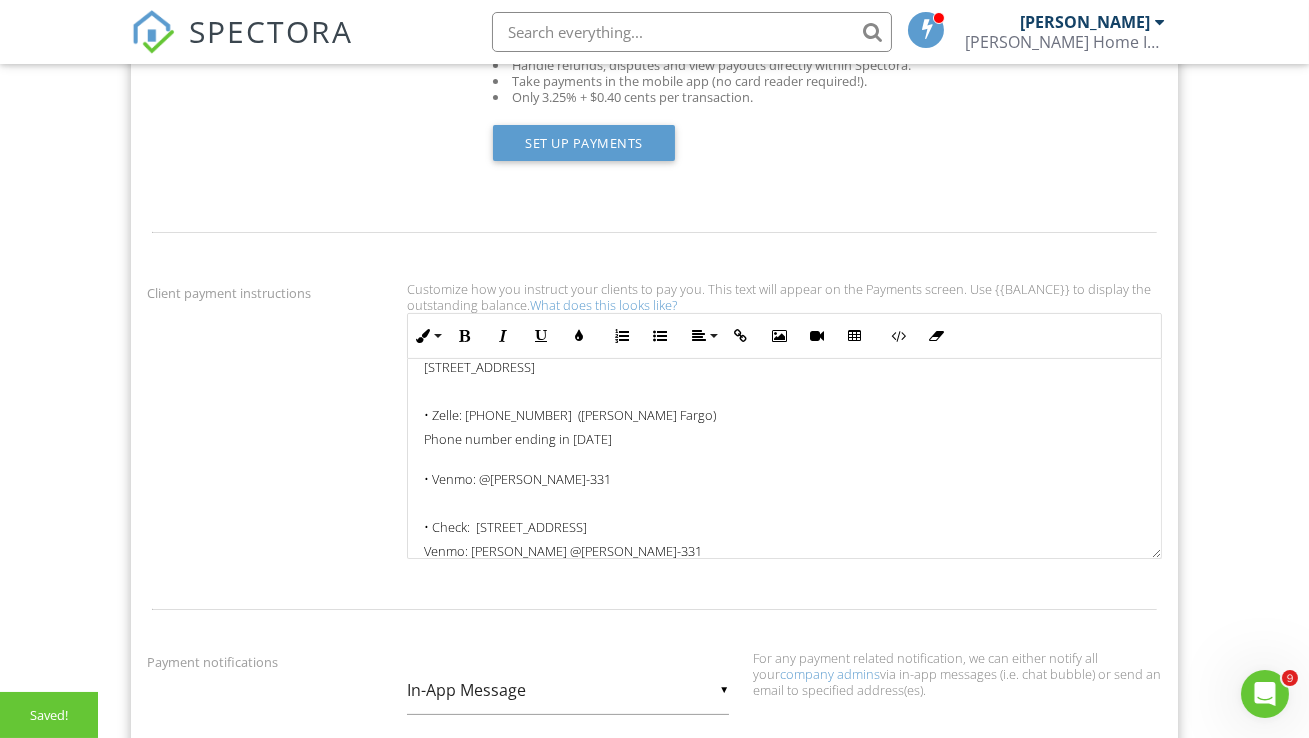 scroll, scrollTop: 169, scrollLeft: 0, axis: vertical 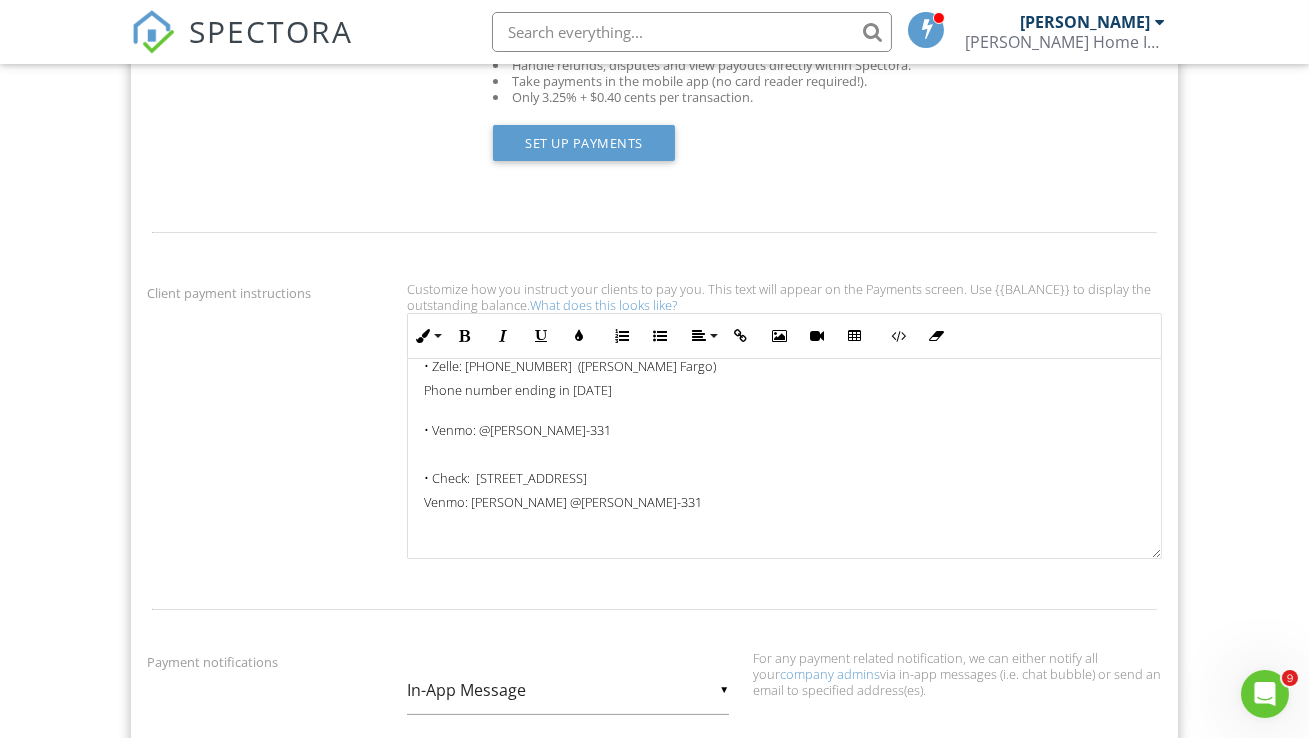 drag, startPoint x: 707, startPoint y: 479, endPoint x: 396, endPoint y: 479, distance: 311 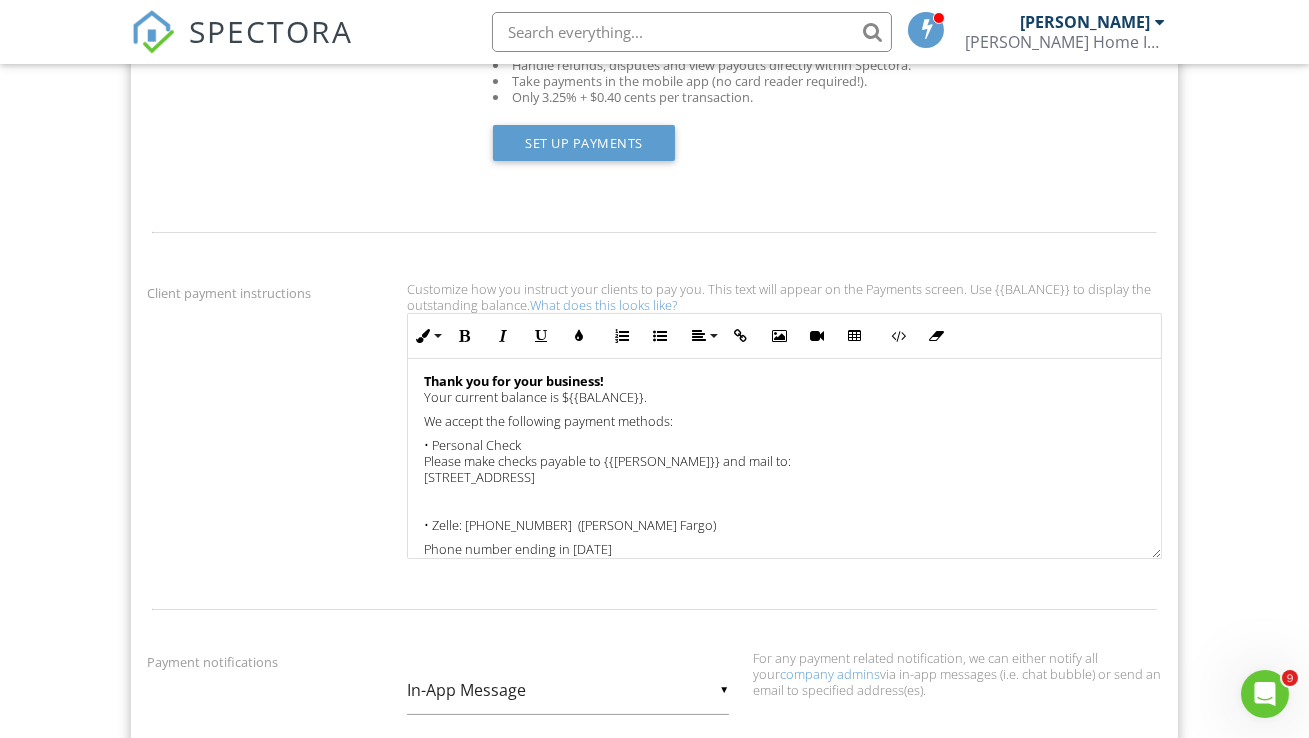 scroll, scrollTop: 0, scrollLeft: 0, axis: both 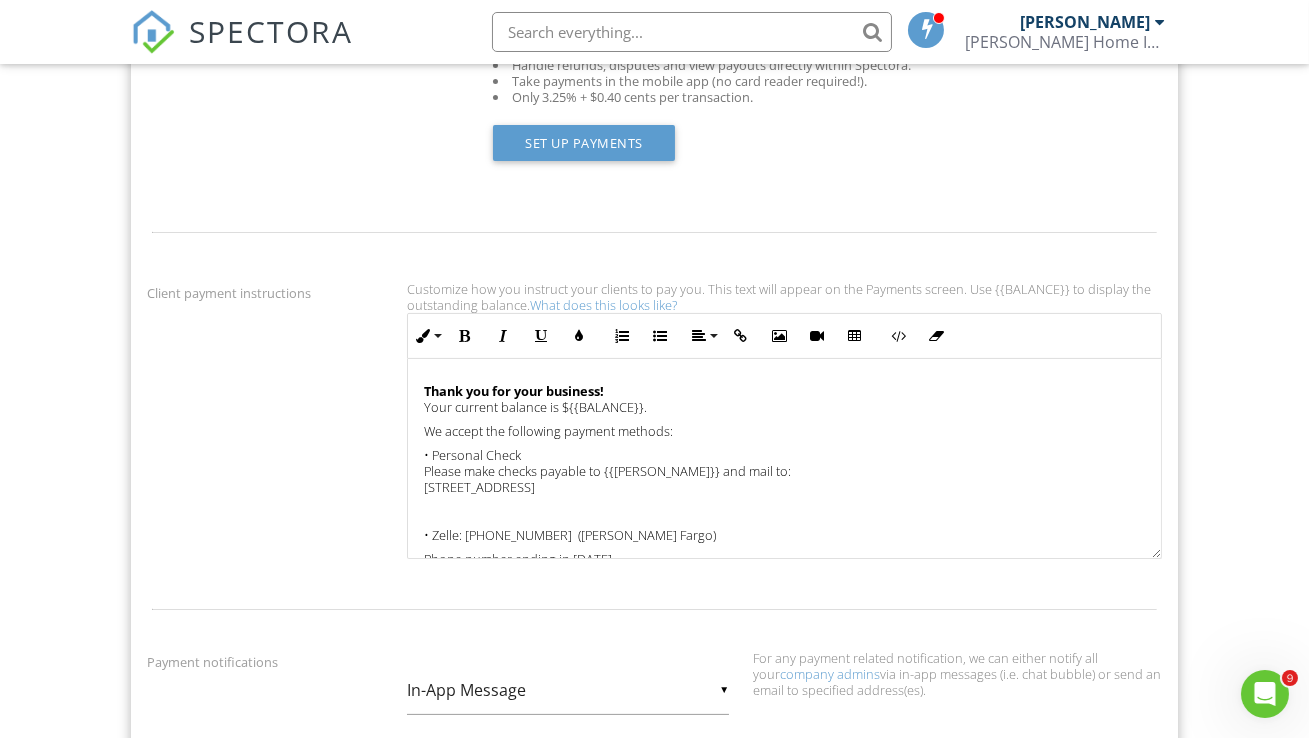 drag, startPoint x: 421, startPoint y: 447, endPoint x: 789, endPoint y: 449, distance: 368.00543 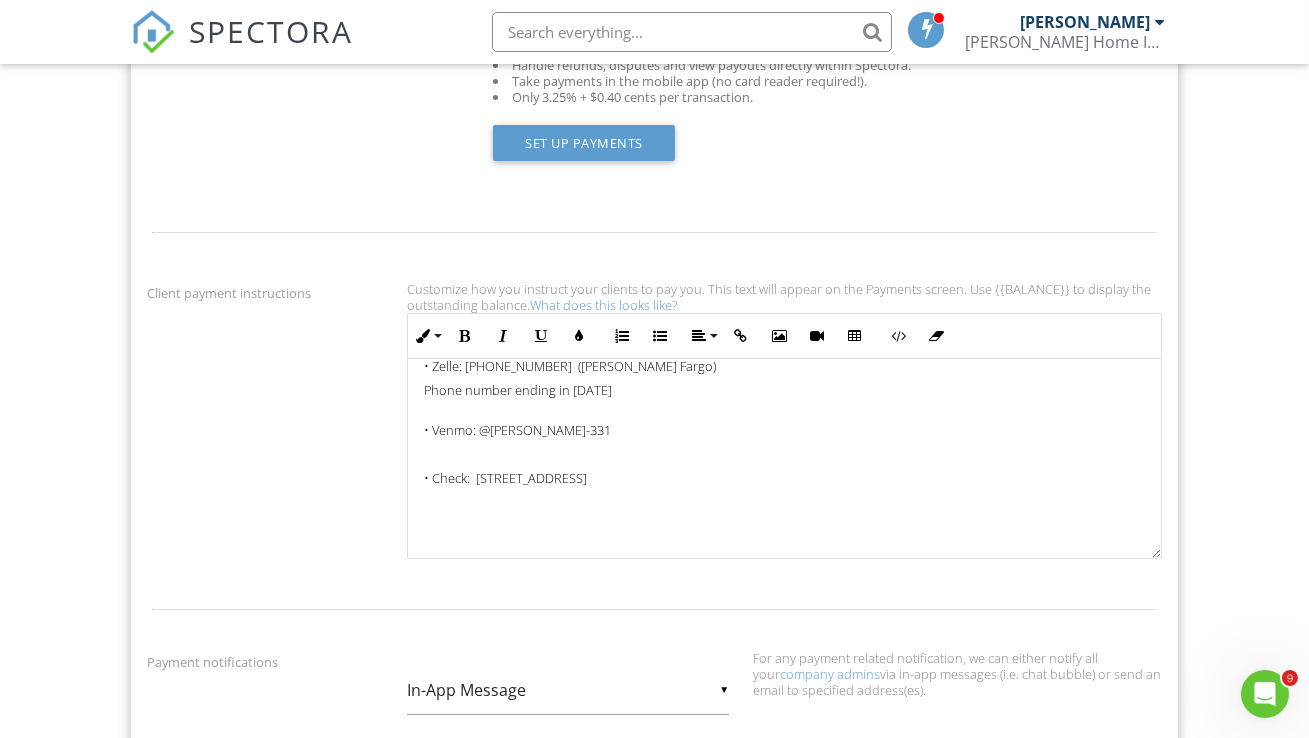 click on "• Check:  [STREET_ADDRESS]" at bounding box center [784, 478] 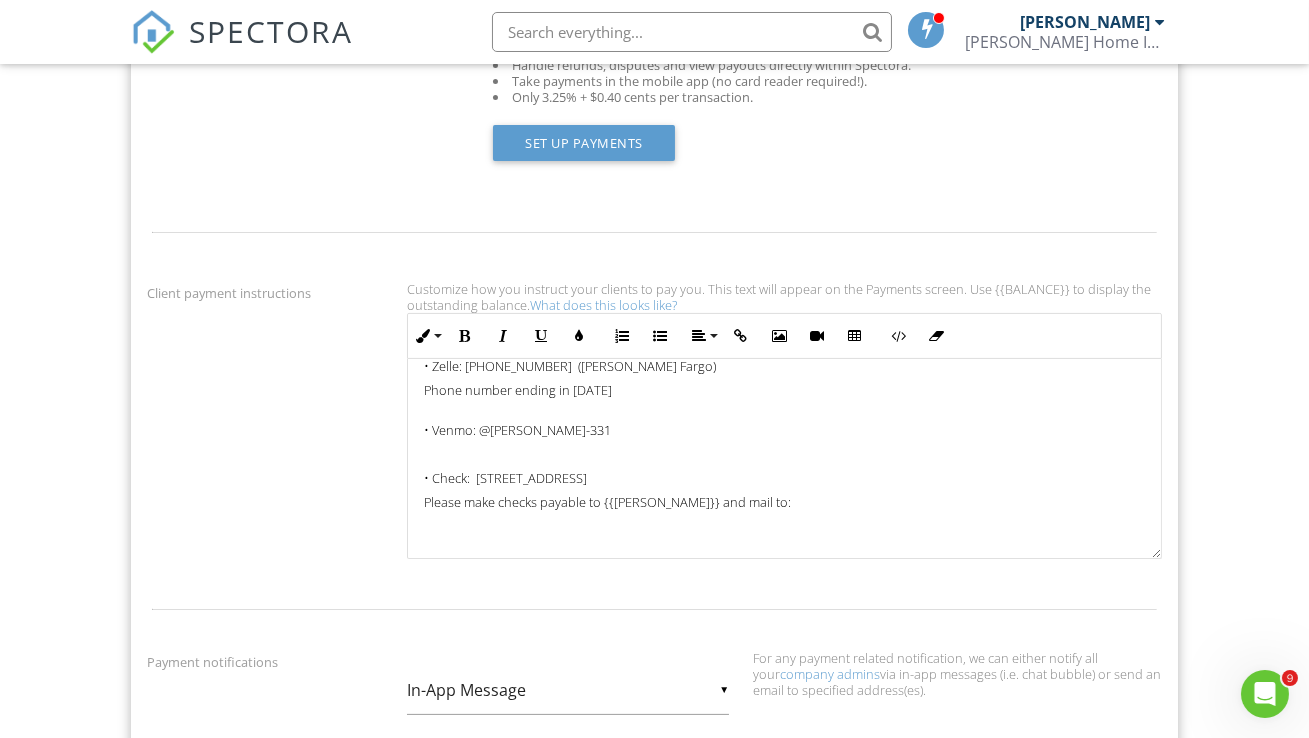 click on "Please make checks payable to {{[PERSON_NAME]}} and mail to:" at bounding box center [784, 502] 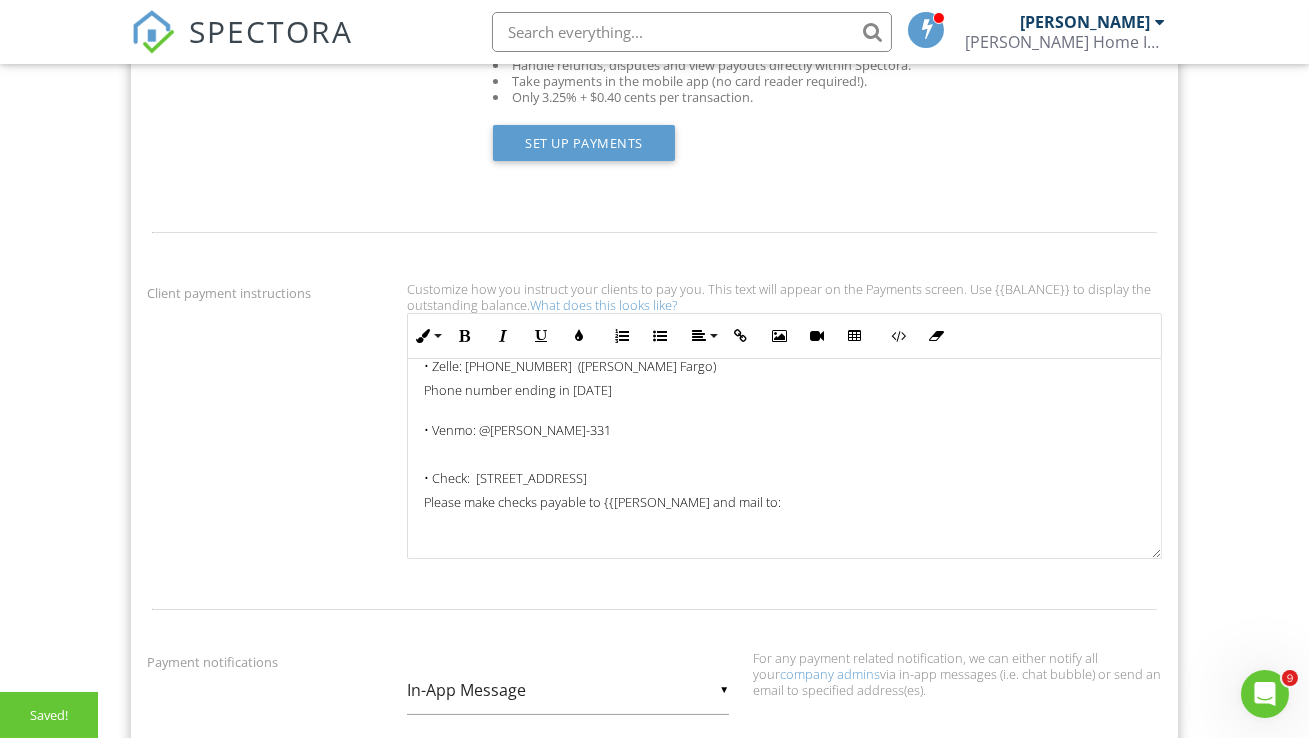 click on "Please make checks payable to {{David_Thompson and mail to:" at bounding box center (784, 502) 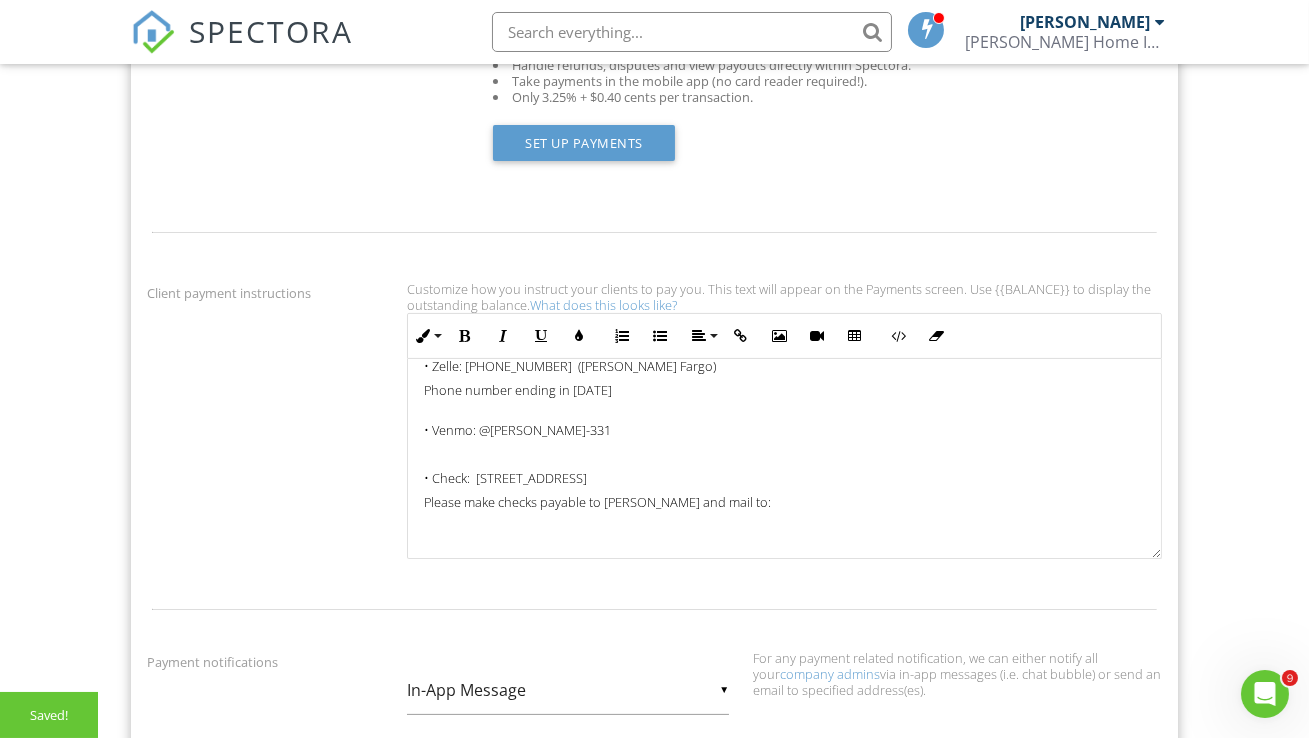 click on "Please make checks payable to David_Thompson and mail to:" at bounding box center [784, 502] 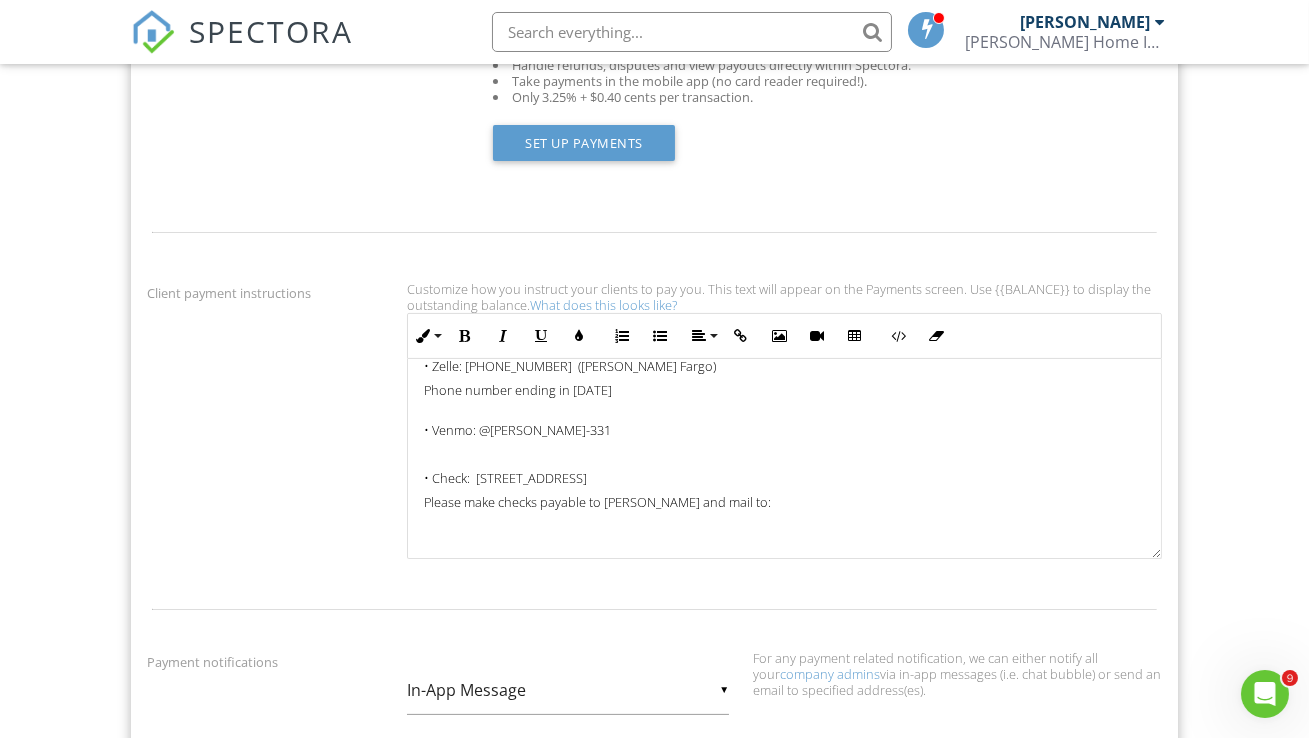 drag, startPoint x: 703, startPoint y: 481, endPoint x: 772, endPoint y: 482, distance: 69.00725 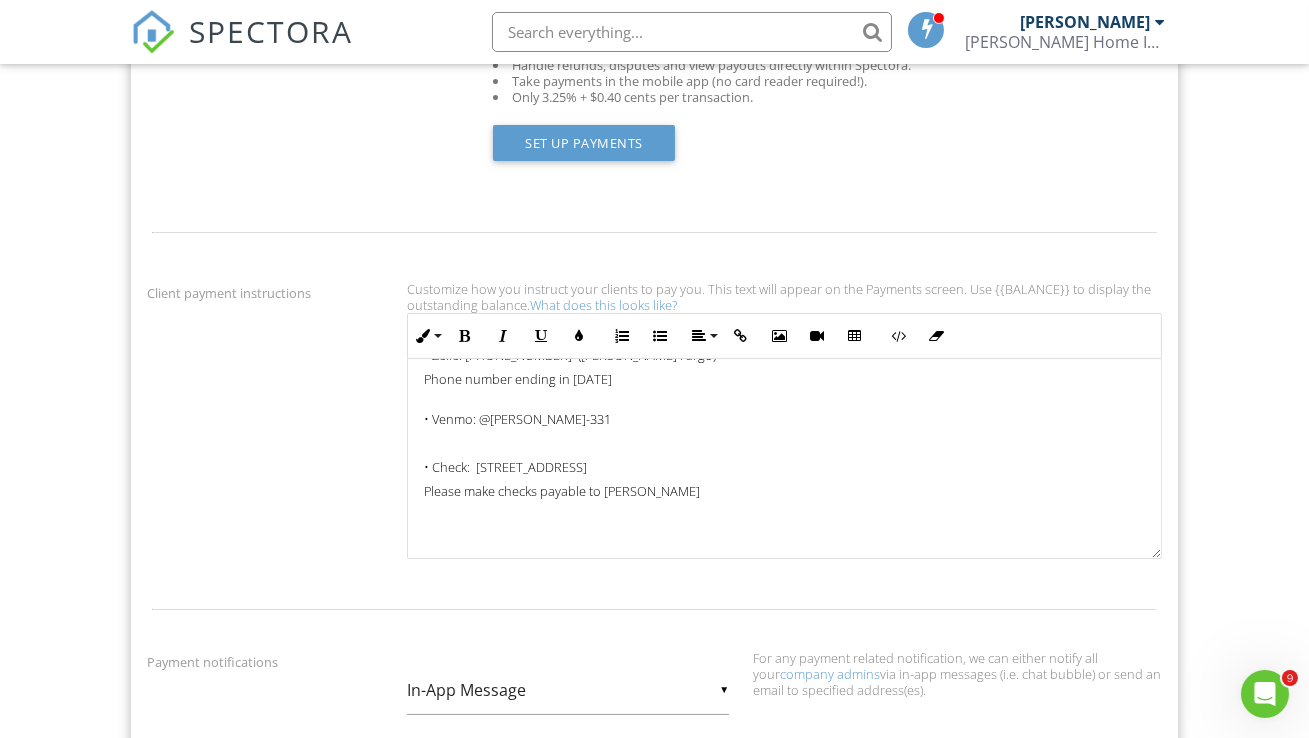 scroll, scrollTop: 192, scrollLeft: 0, axis: vertical 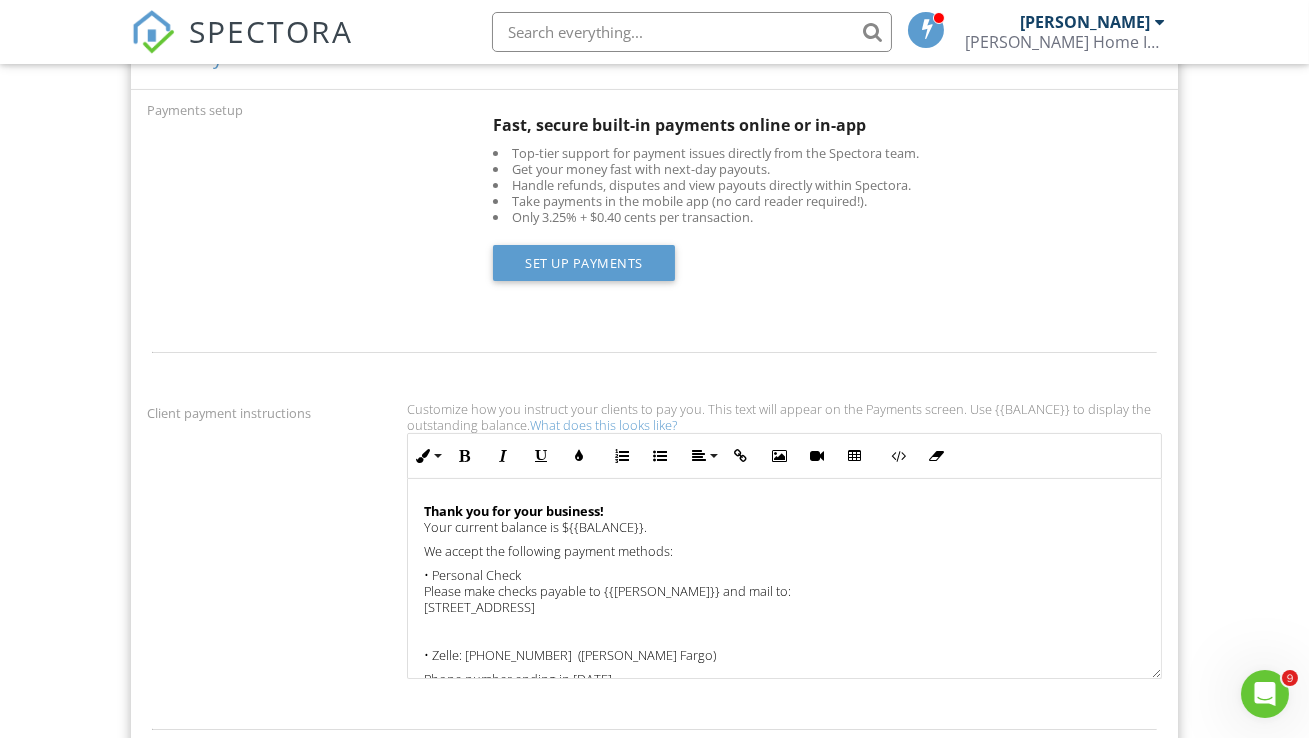 click on "What does this looks like?" at bounding box center (603, 425) 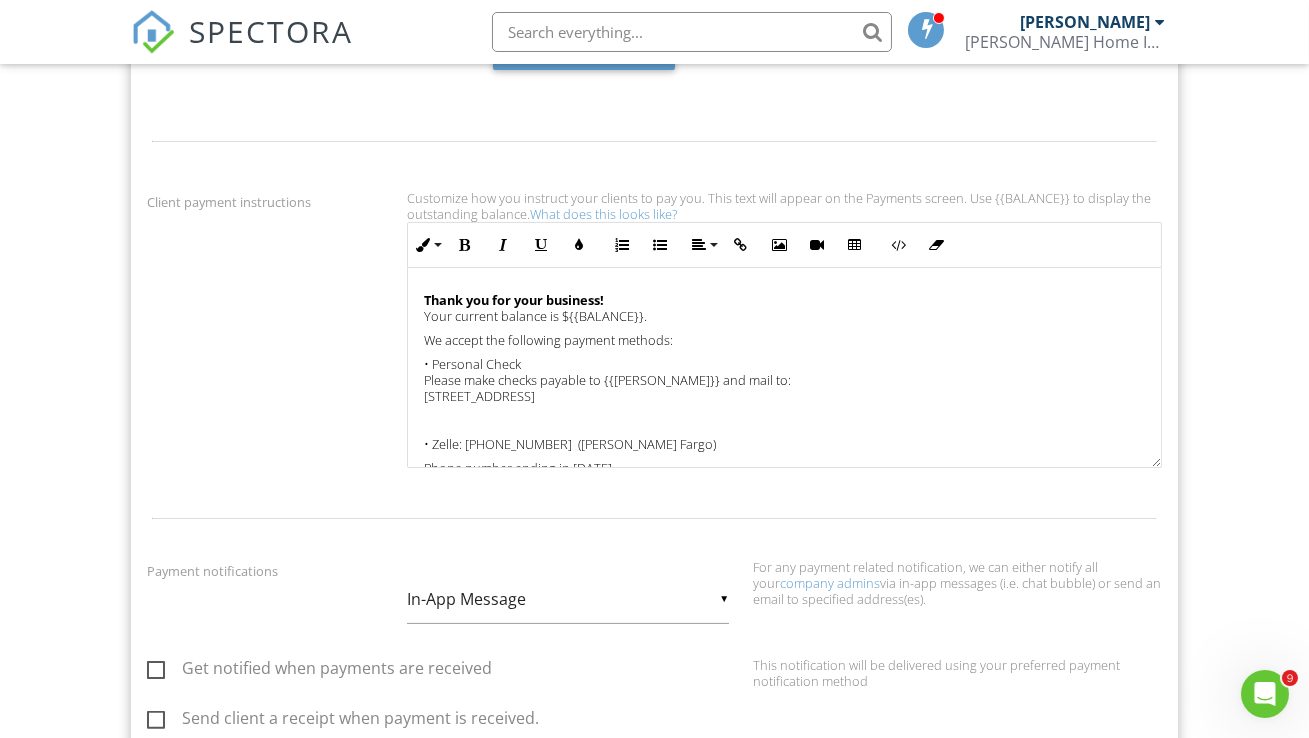 scroll, scrollTop: 1098, scrollLeft: 0, axis: vertical 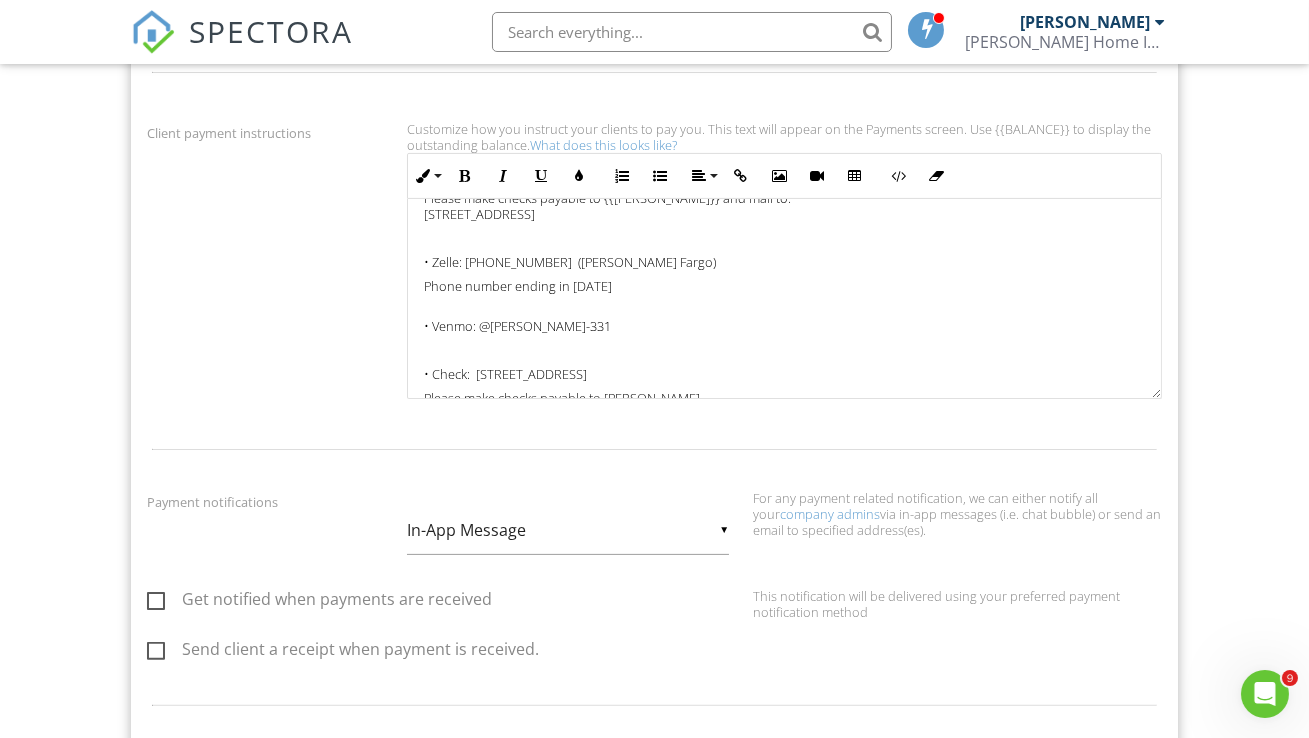 click at bounding box center (784, 350) 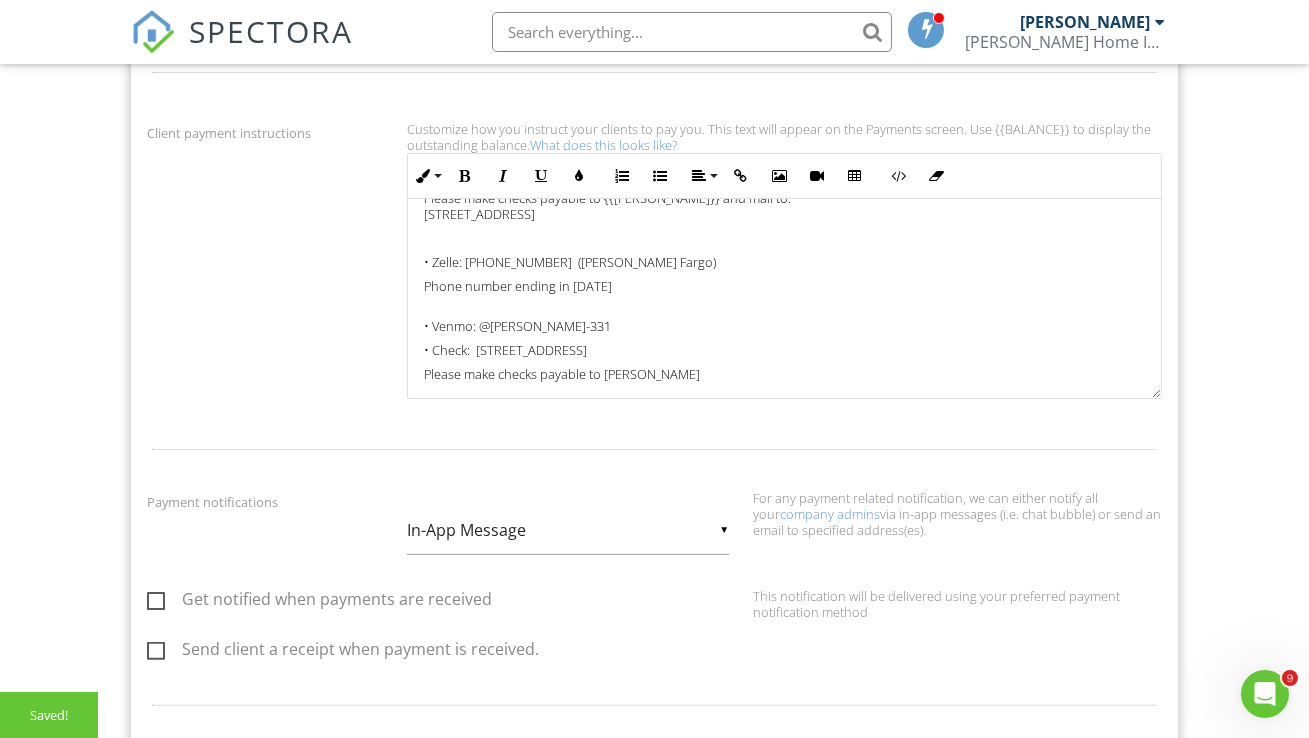 click on "• Venmo: @[PERSON_NAME]-331" at bounding box center [784, 318] 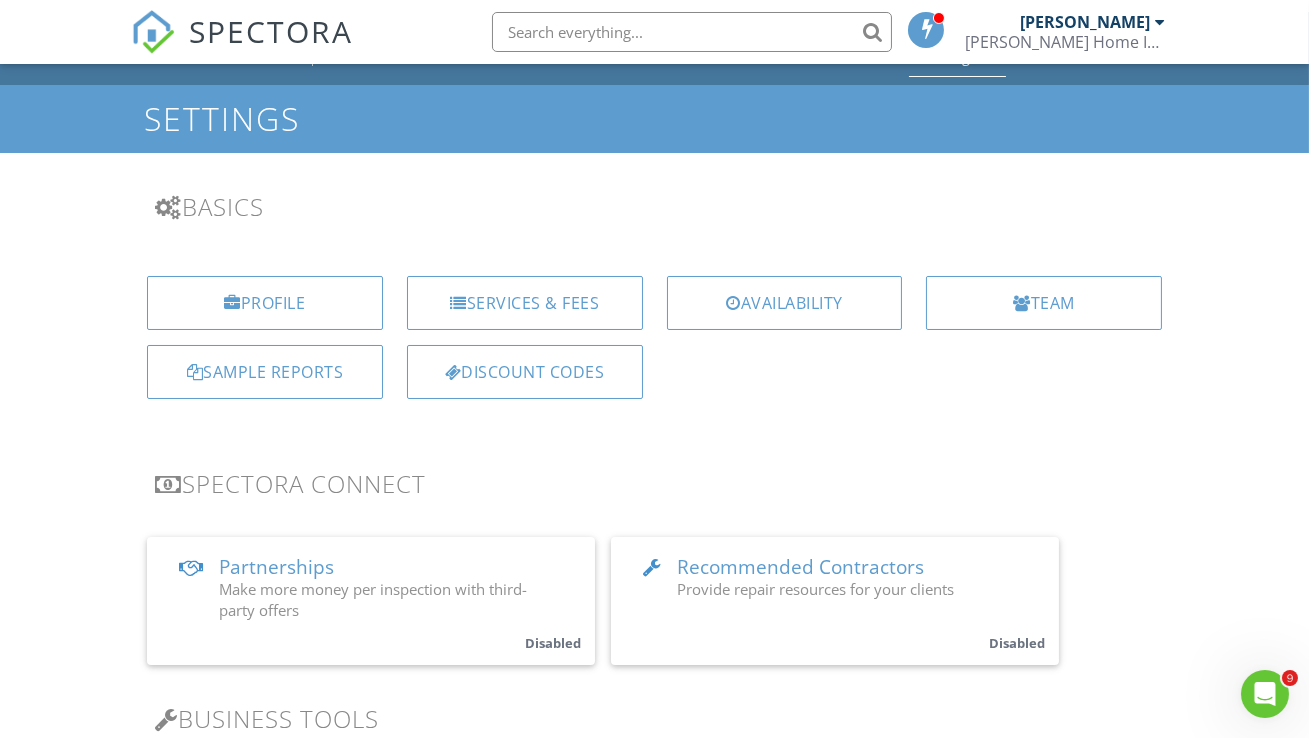 scroll, scrollTop: 0, scrollLeft: 0, axis: both 